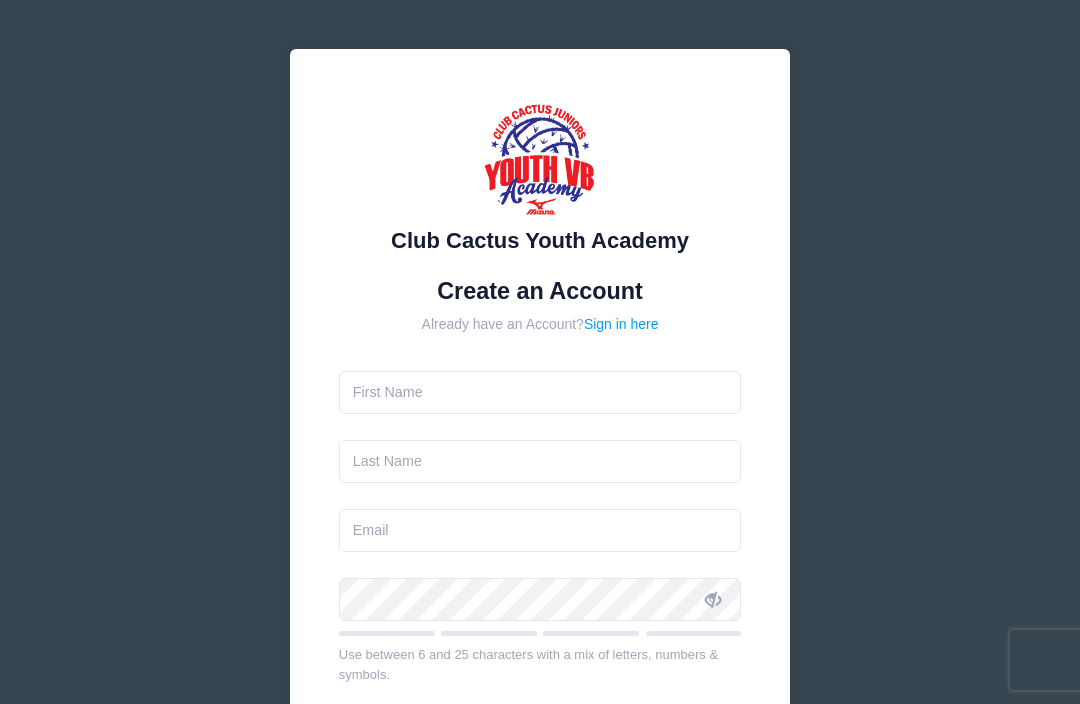 scroll, scrollTop: 0, scrollLeft: 0, axis: both 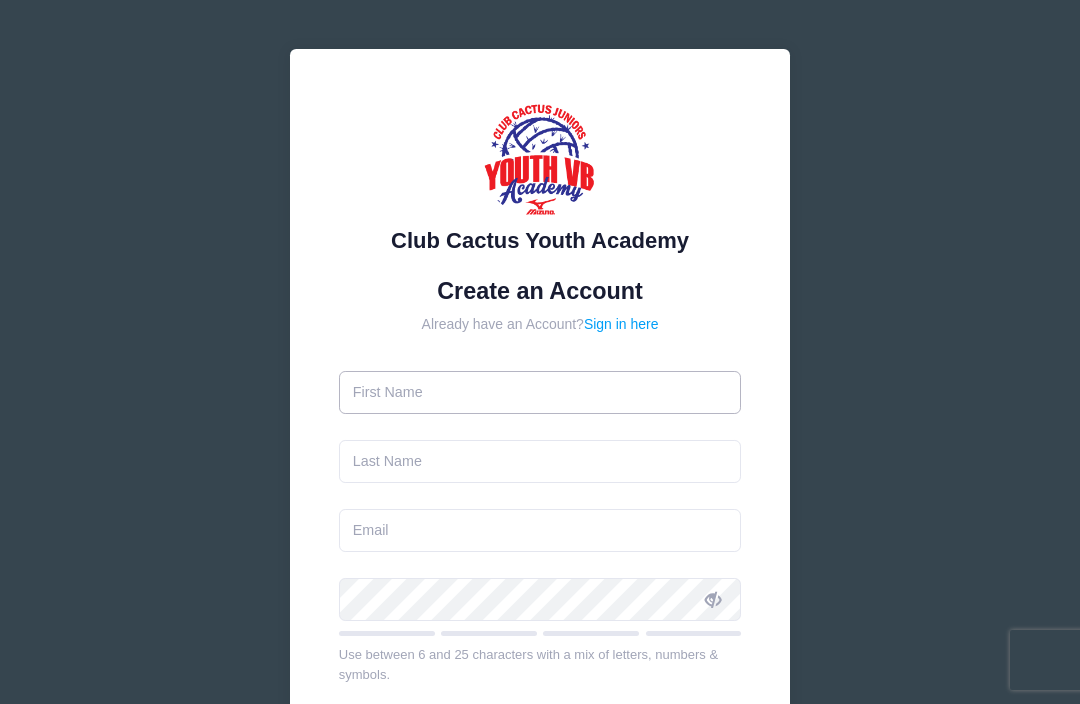 click at bounding box center (540, 392) 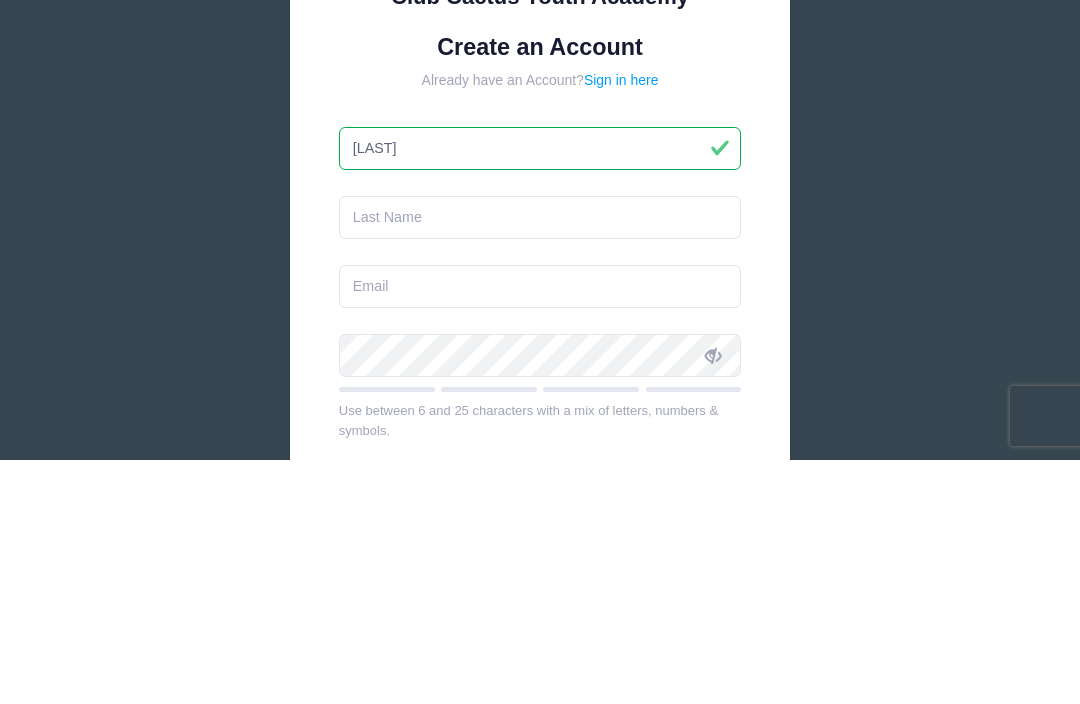 type on "Margoth" 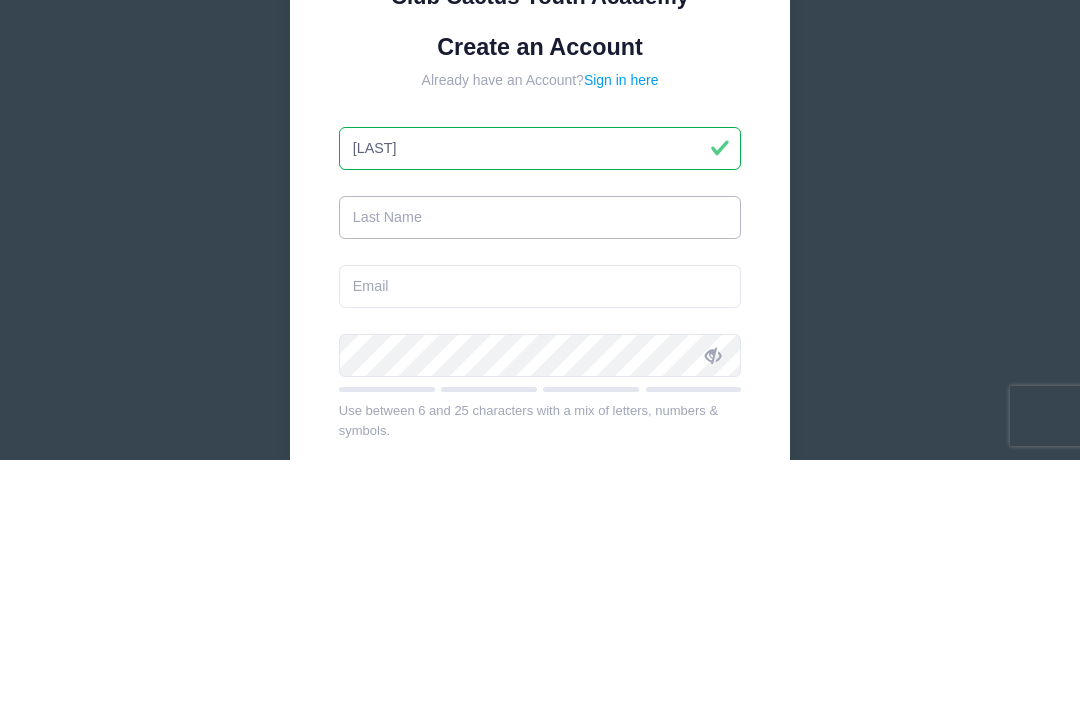 click at bounding box center [540, 461] 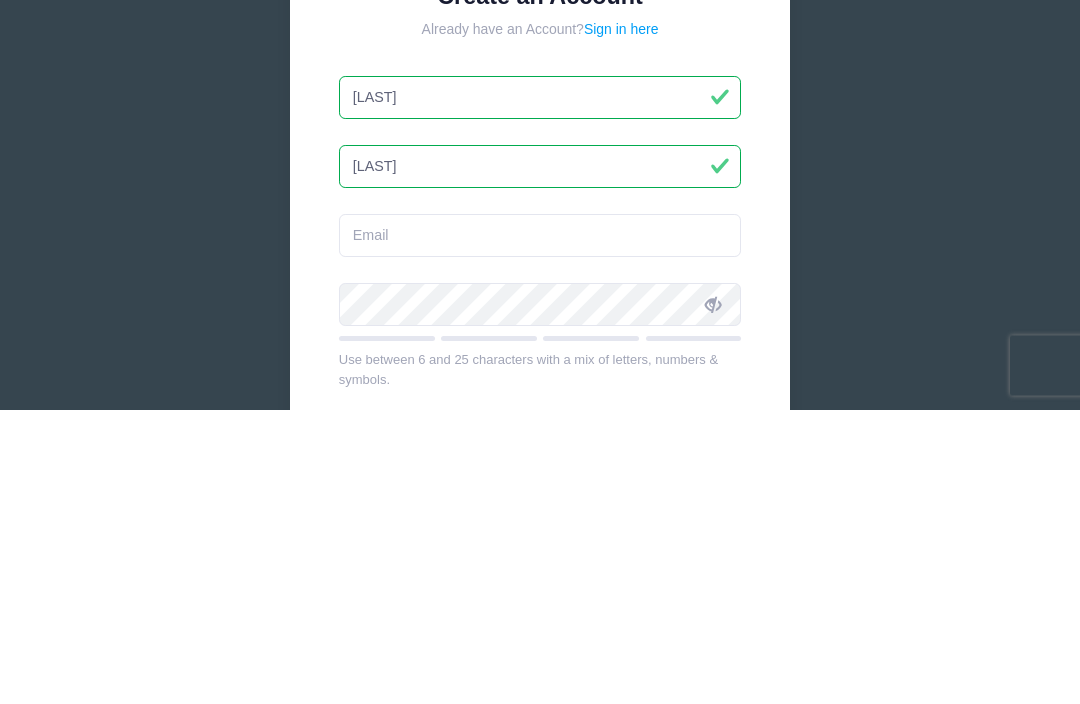 type on "[LAST]" 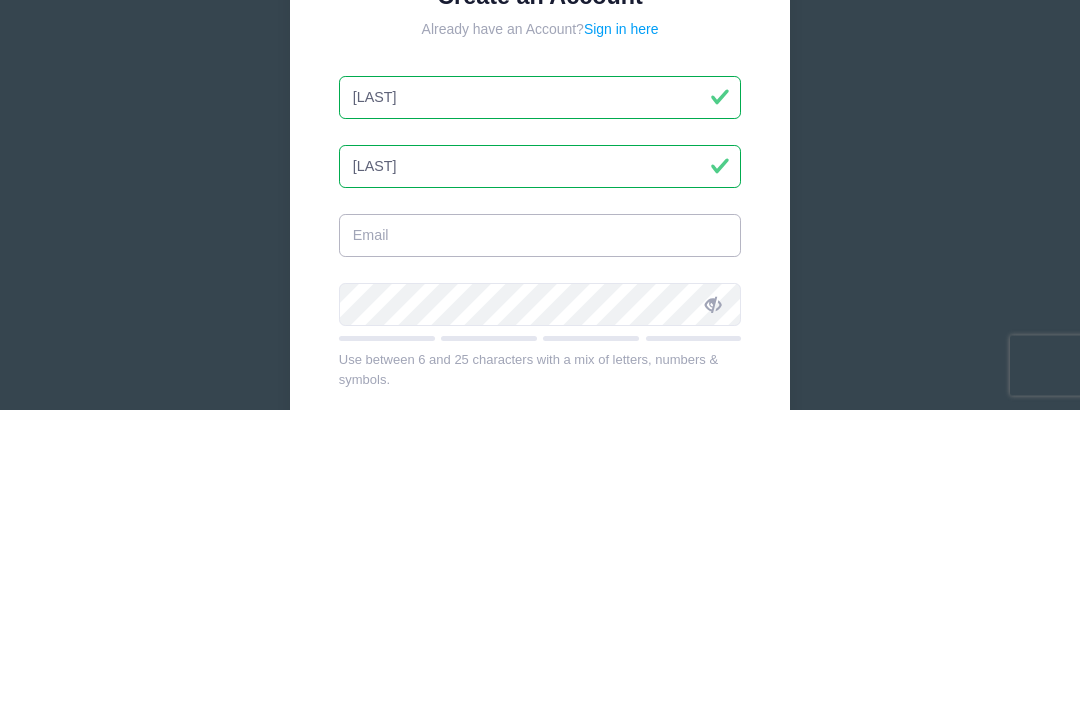 click at bounding box center [540, 530] 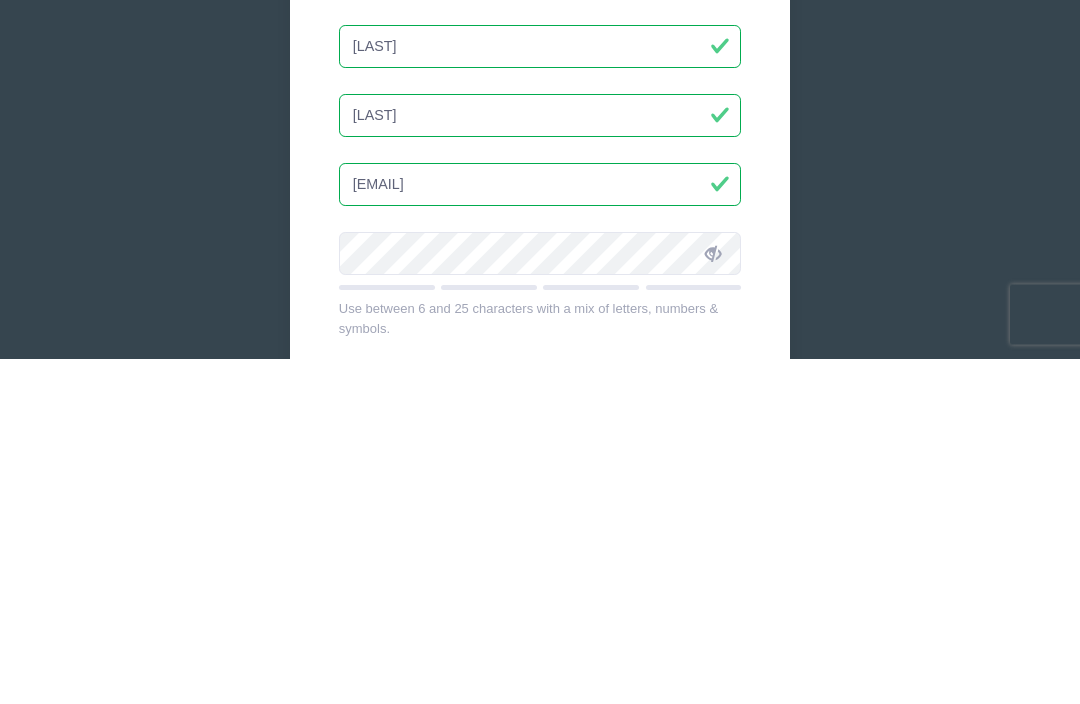 type on "[EMAIL]" 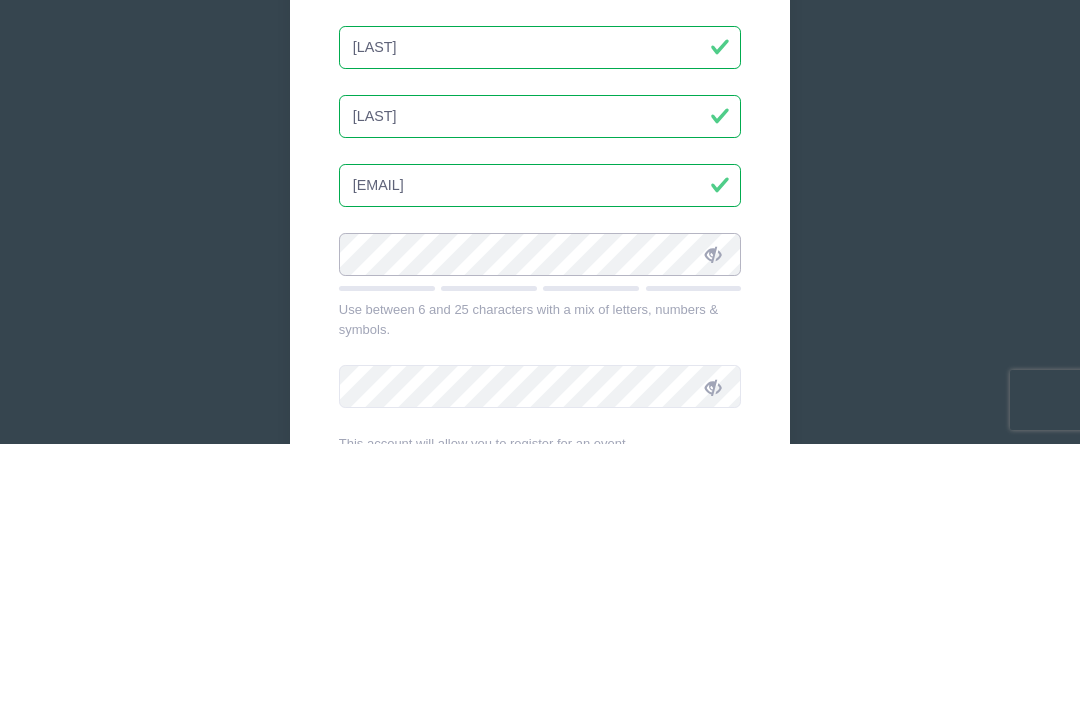 scroll, scrollTop: 316, scrollLeft: 0, axis: vertical 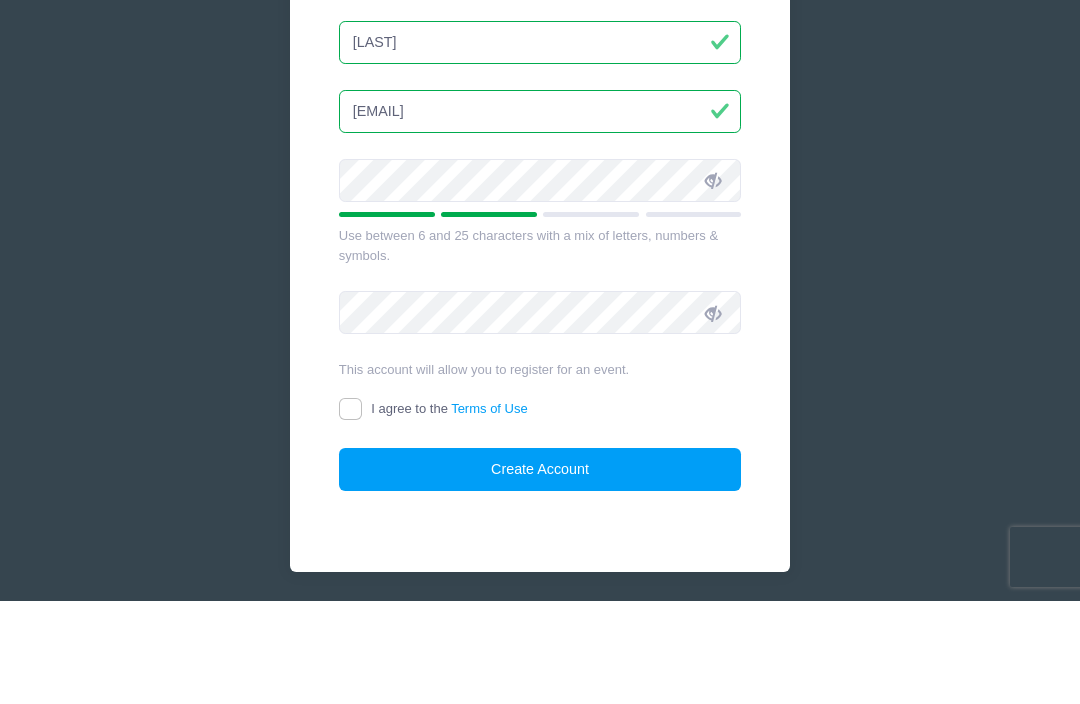click at bounding box center (713, 283) 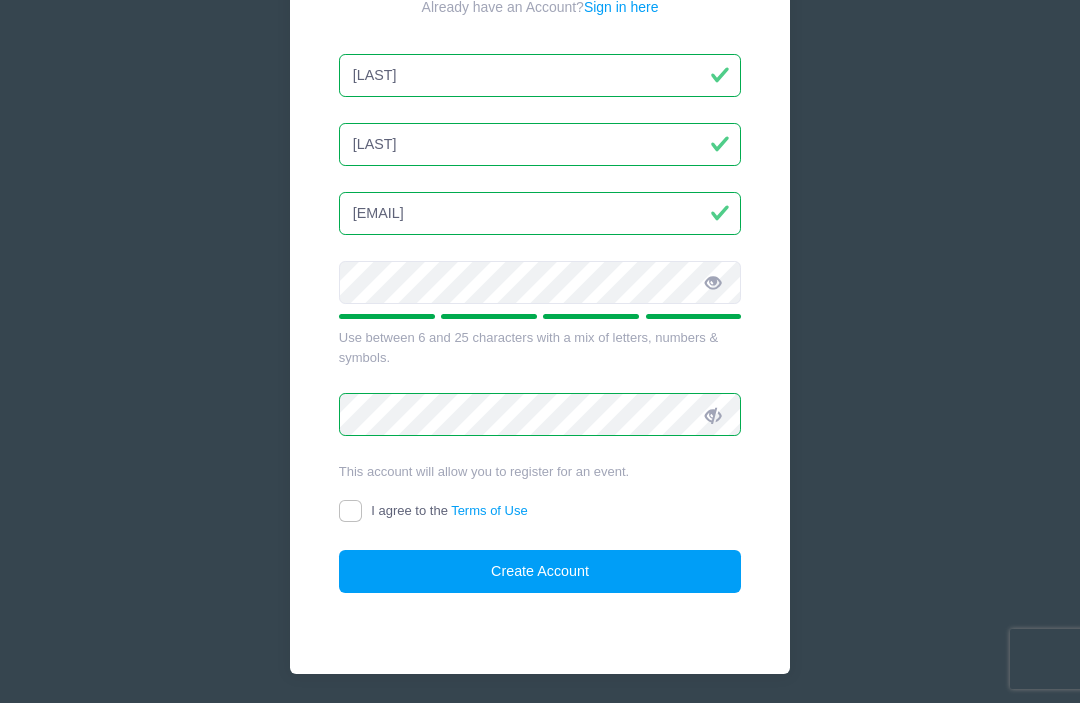click on "I agree to the
Terms of Use" at bounding box center (350, 512) 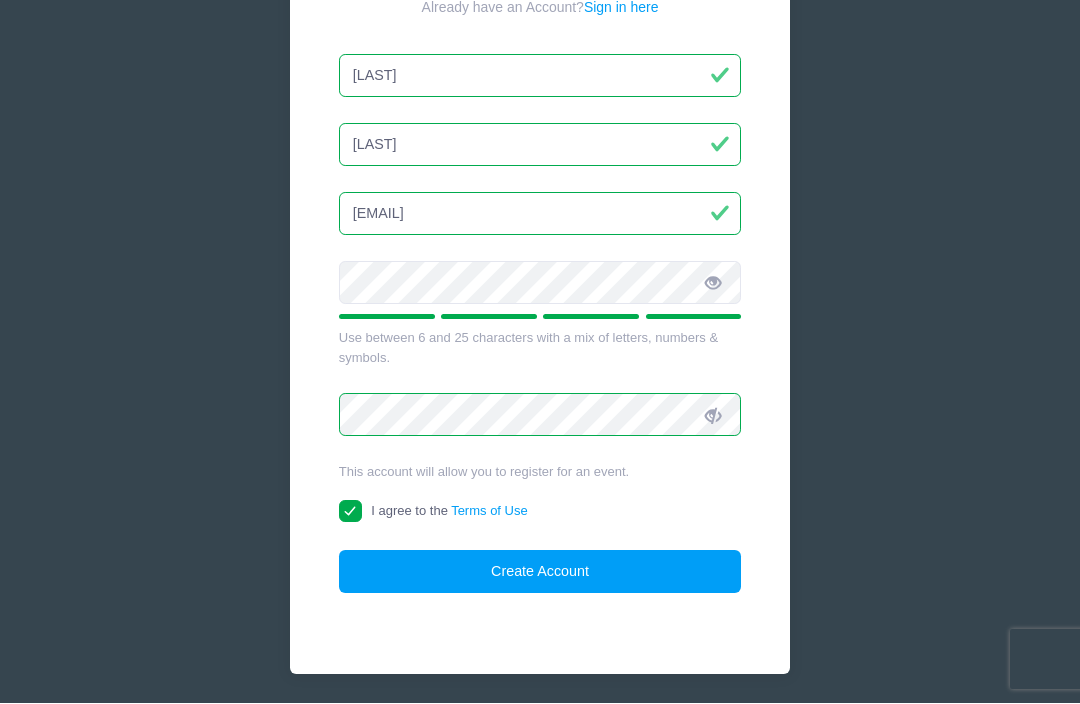 click on "Create Account" at bounding box center [540, 572] 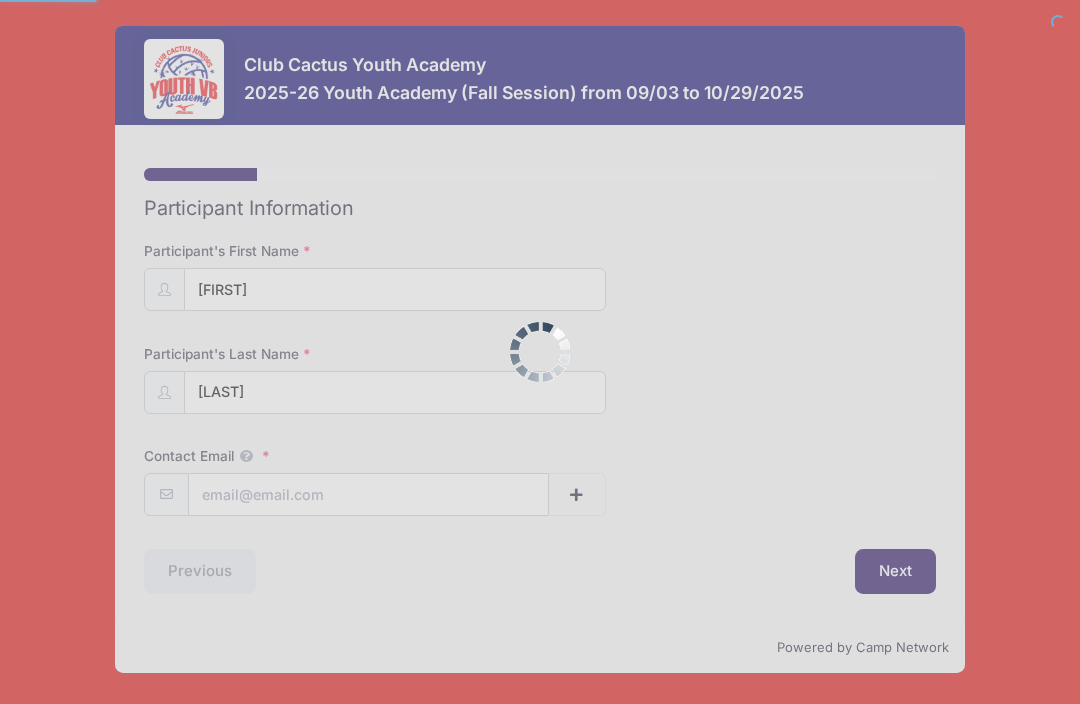 scroll, scrollTop: 0, scrollLeft: 0, axis: both 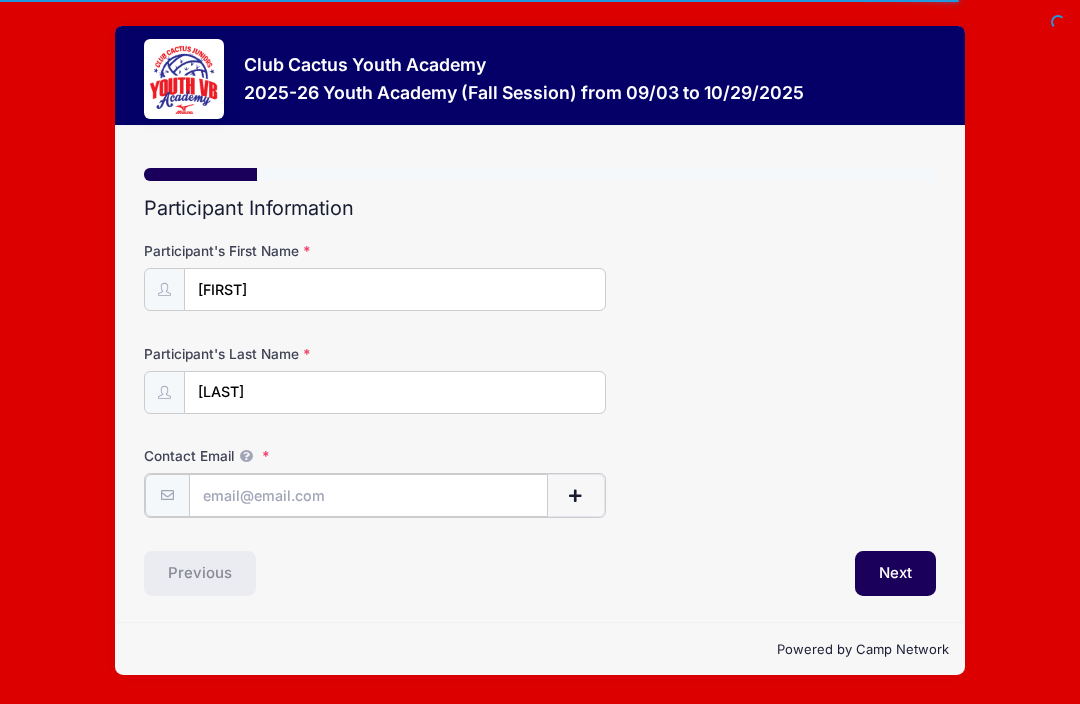 click on "Contact Email" at bounding box center [369, 495] 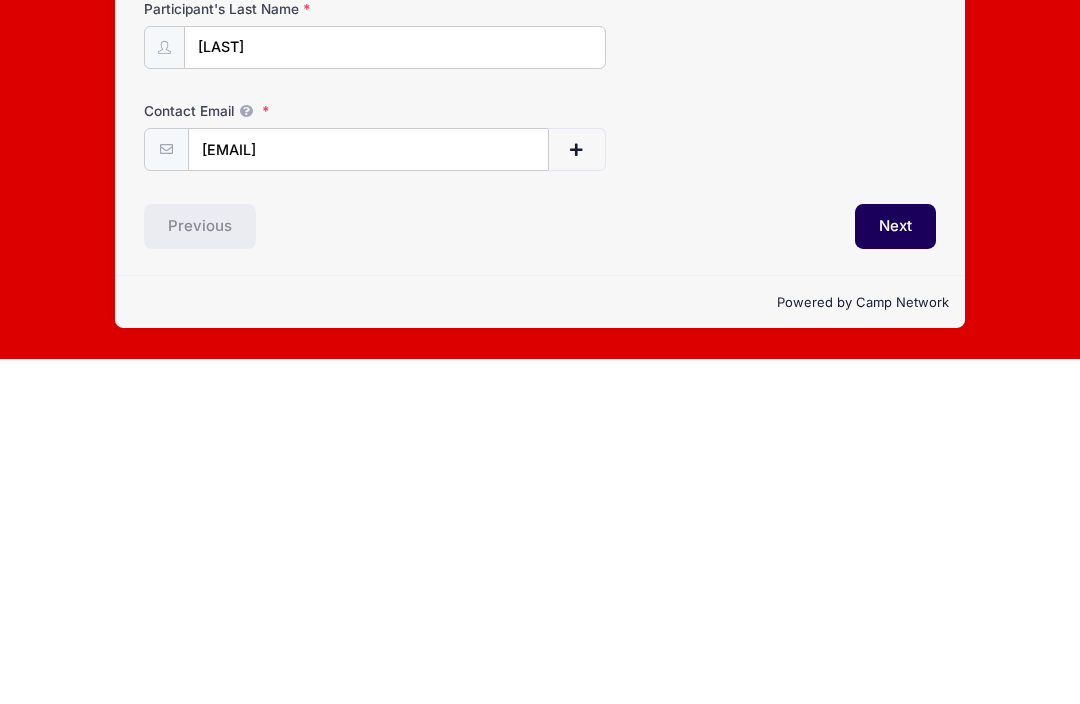 scroll, scrollTop: 41, scrollLeft: 0, axis: vertical 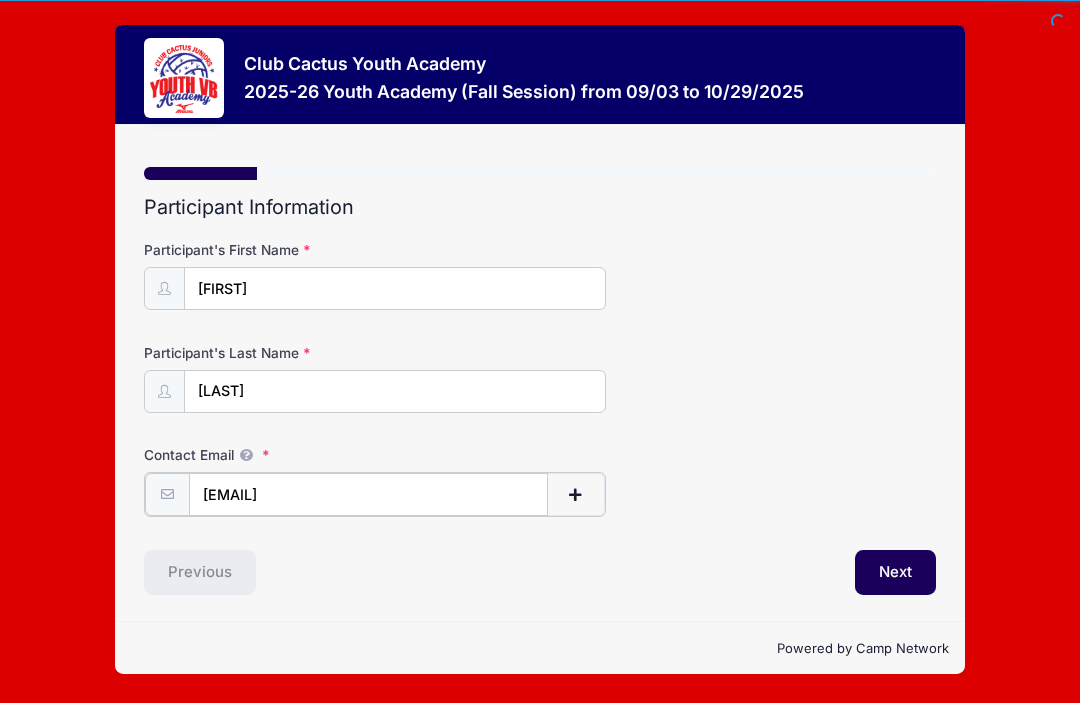 type on "[EMAIL]" 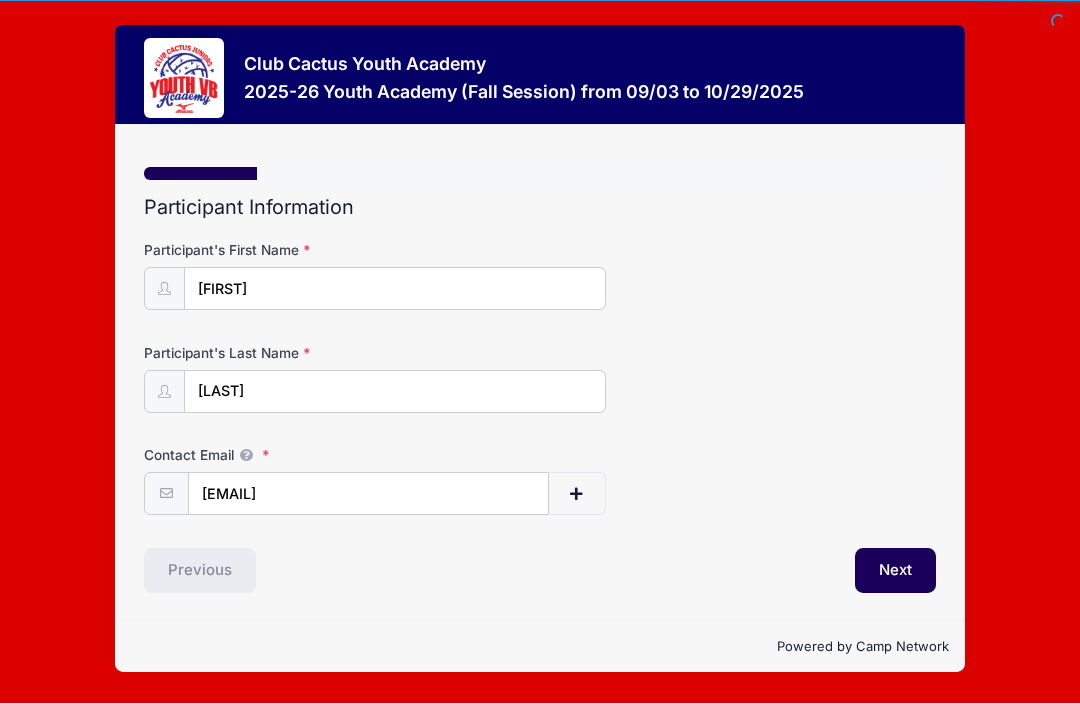 click on "Next" at bounding box center (895, 572) 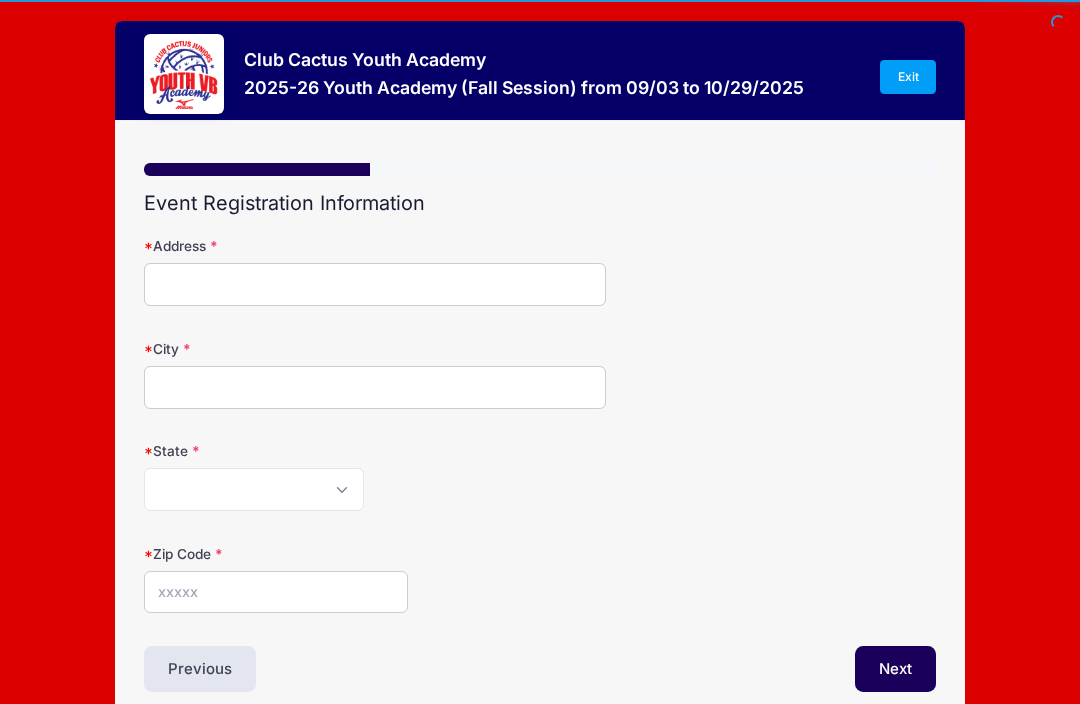 scroll, scrollTop: 28, scrollLeft: 0, axis: vertical 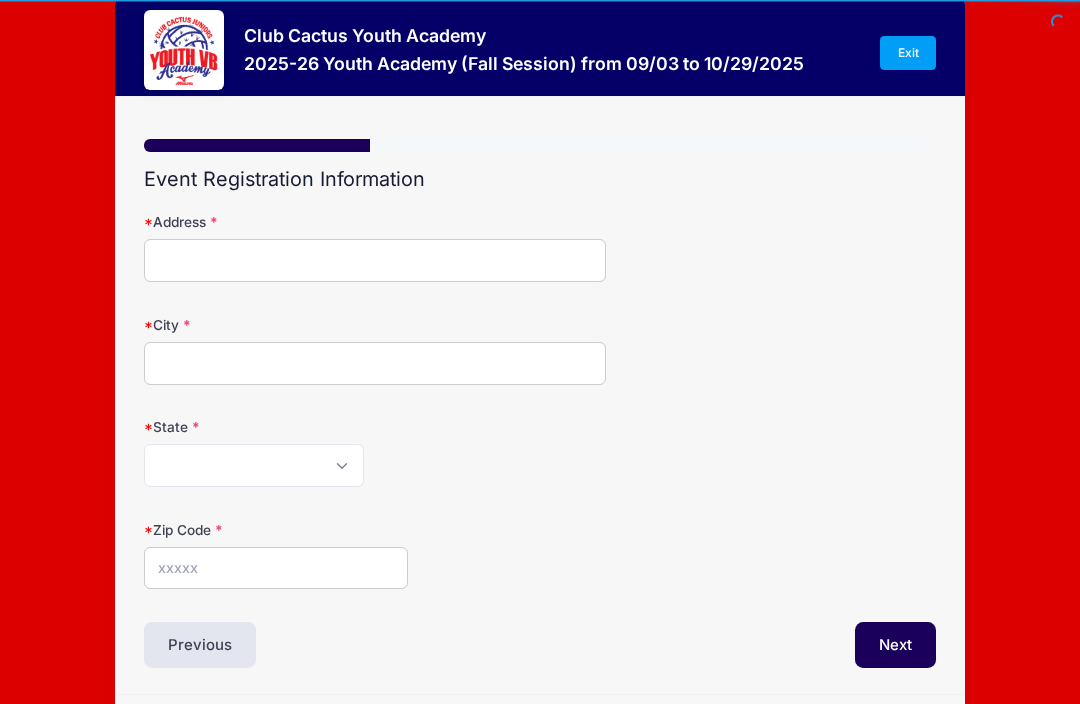 click on "Address" at bounding box center (375, 261) 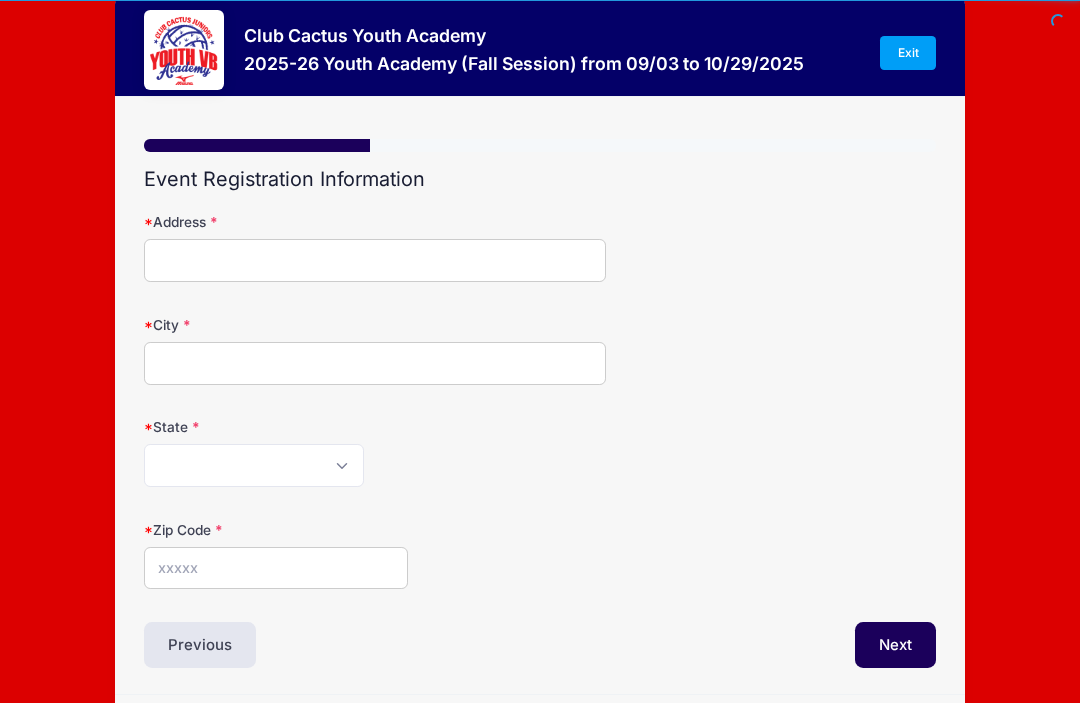 click on "Address" at bounding box center (375, 261) 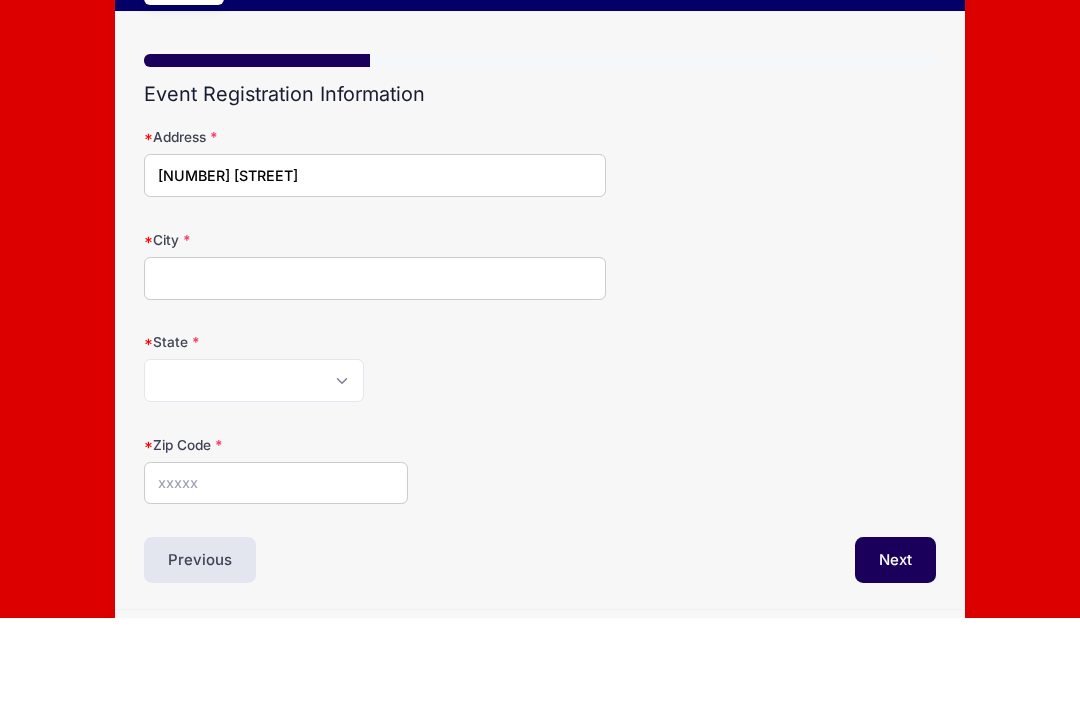 type on "[NUMBER] [STREET]" 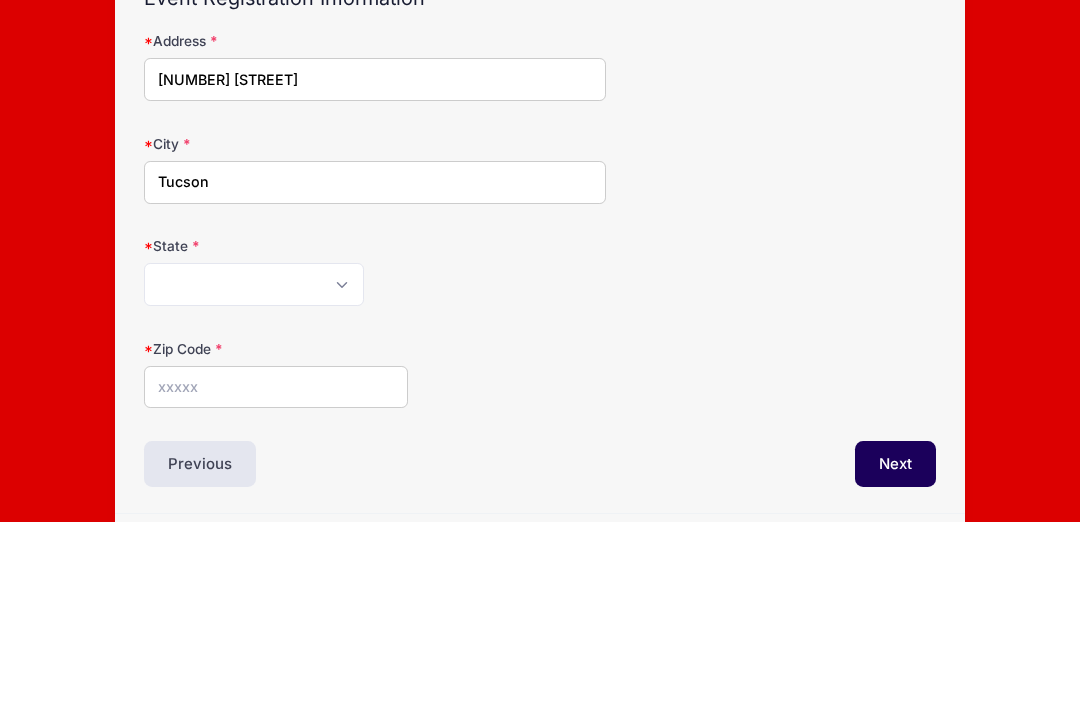 type on "Tucson" 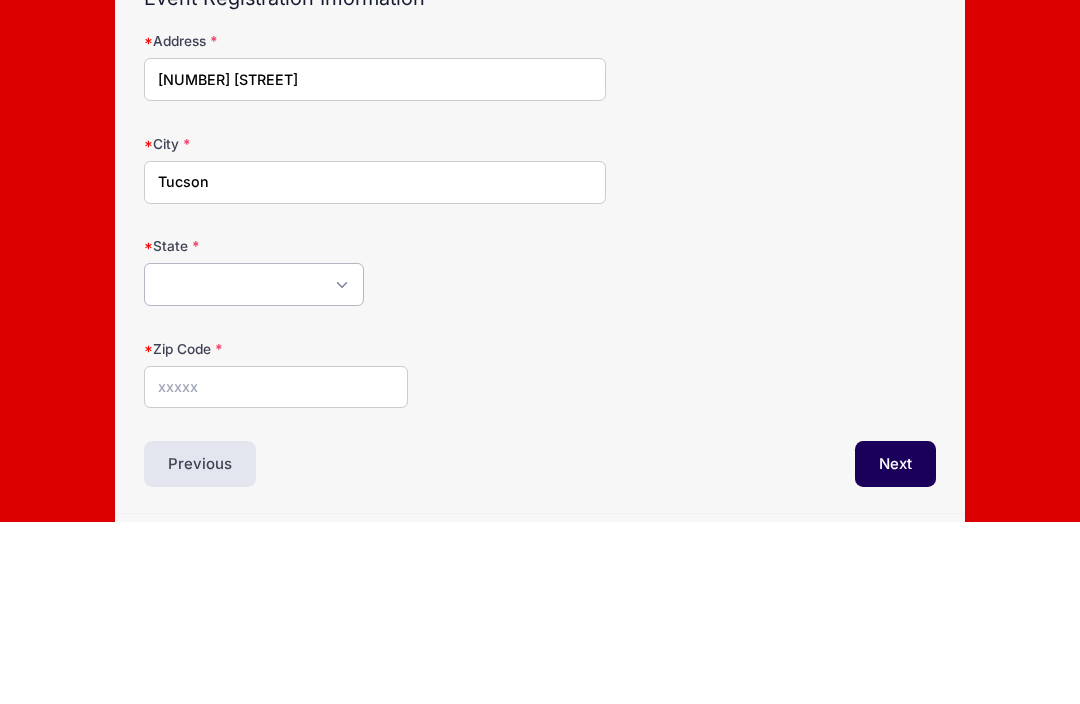 click on "Alabama Alaska American Samoa Arizona Arkansas Armed Forces Africa Armed Forces Americas Armed Forces Canada Armed Forces Europe Armed Forces Middle East Armed Forces Pacific California Colorado Connecticut Delaware District of Columbia Federated States Of Micronesia Florida Georgia Guam Hawaii Idaho Illinois Indiana Iowa Kansas Kentucky Louisiana Maine Marshall Islands Maryland Massachusetts Michigan Minnesota Mississippi Missouri Montana Nebraska Nevada New Hampshire New Jersey New Mexico New York North Carolina North Dakota Northern Mariana Islands Ohio Oklahoma Oregon Palau Pennsylvania Puerto Rico Rhode Island South Carolina South Dakota Tennessee Texas Utah Vermont Virgin Islands Virginia Washington West Virginia Wisconsin Wyoming Other-Canada Other" at bounding box center (254, 466) 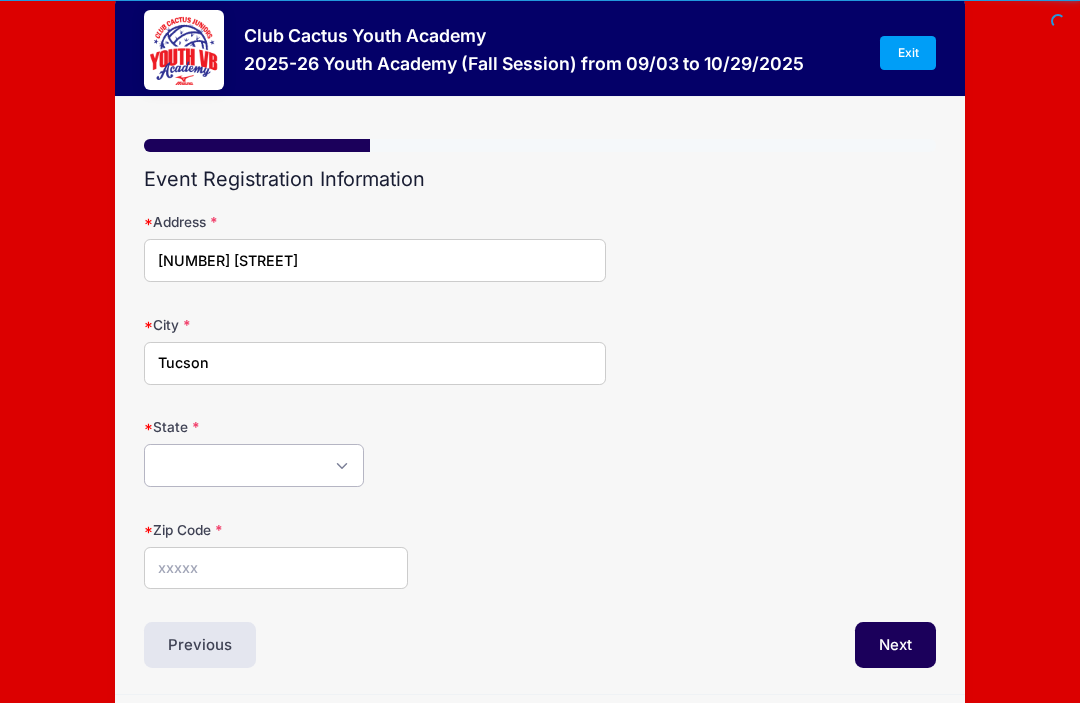 select on "AZ" 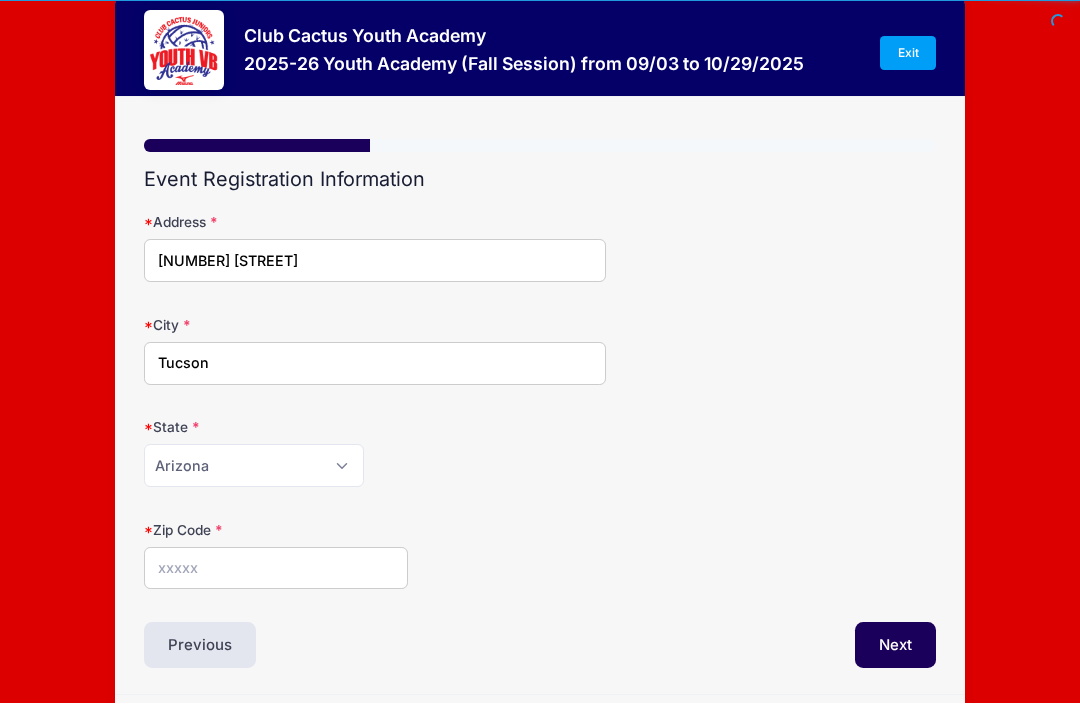 click on "Zip Code" at bounding box center (276, 569) 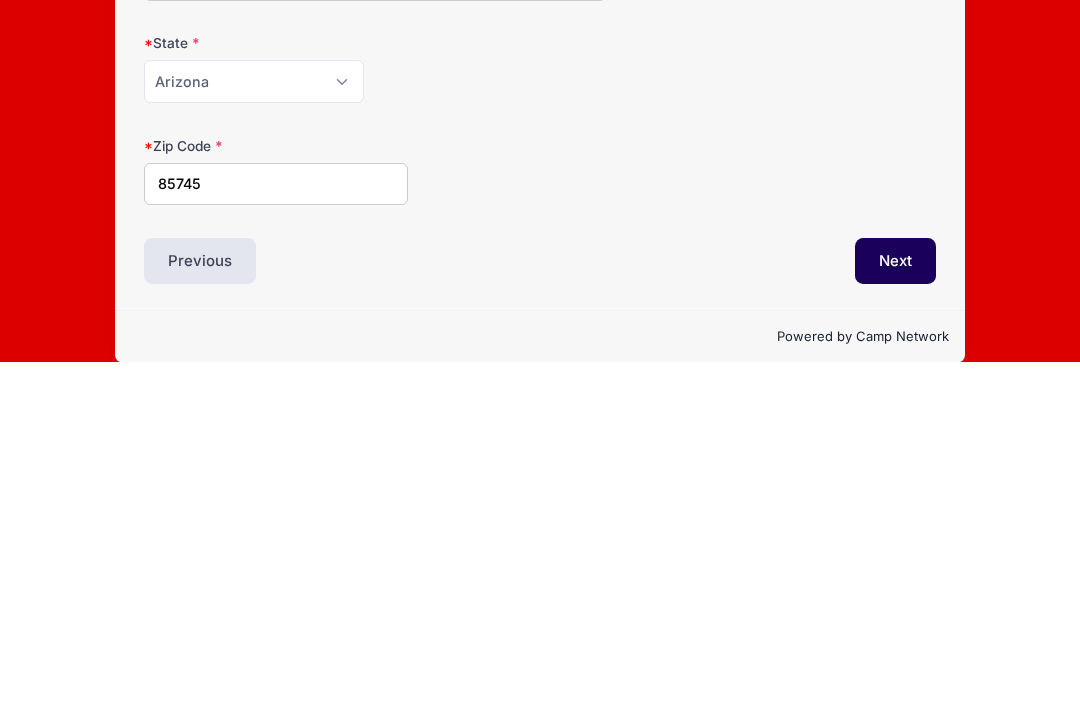 scroll, scrollTop: 28, scrollLeft: 0, axis: vertical 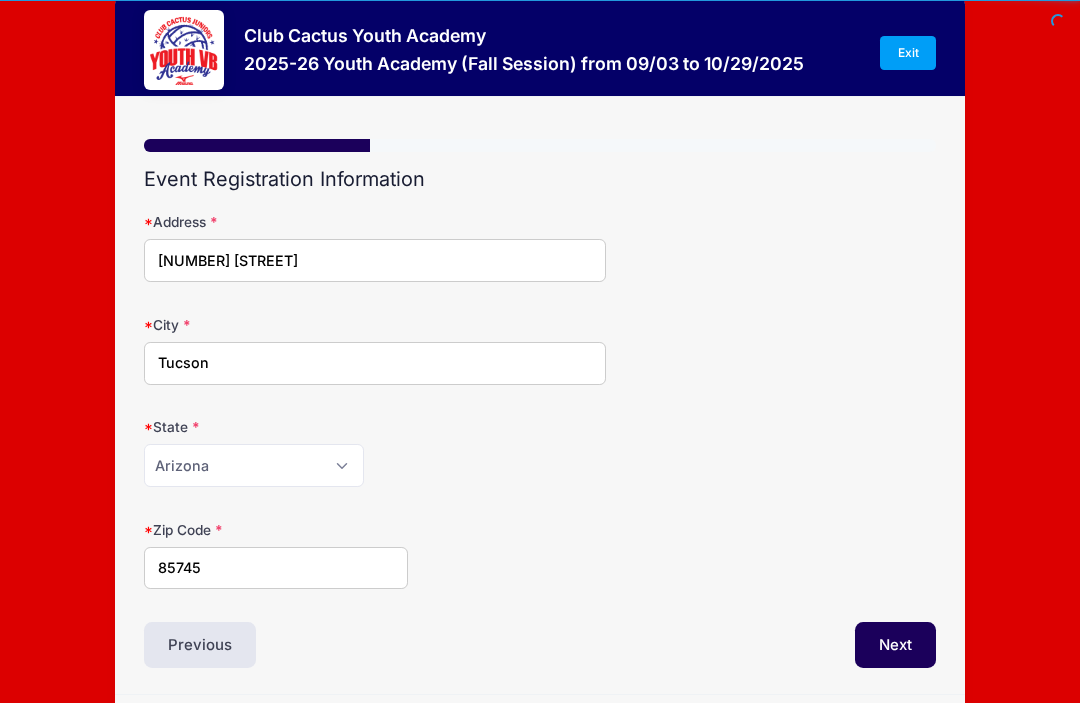 type on "85745" 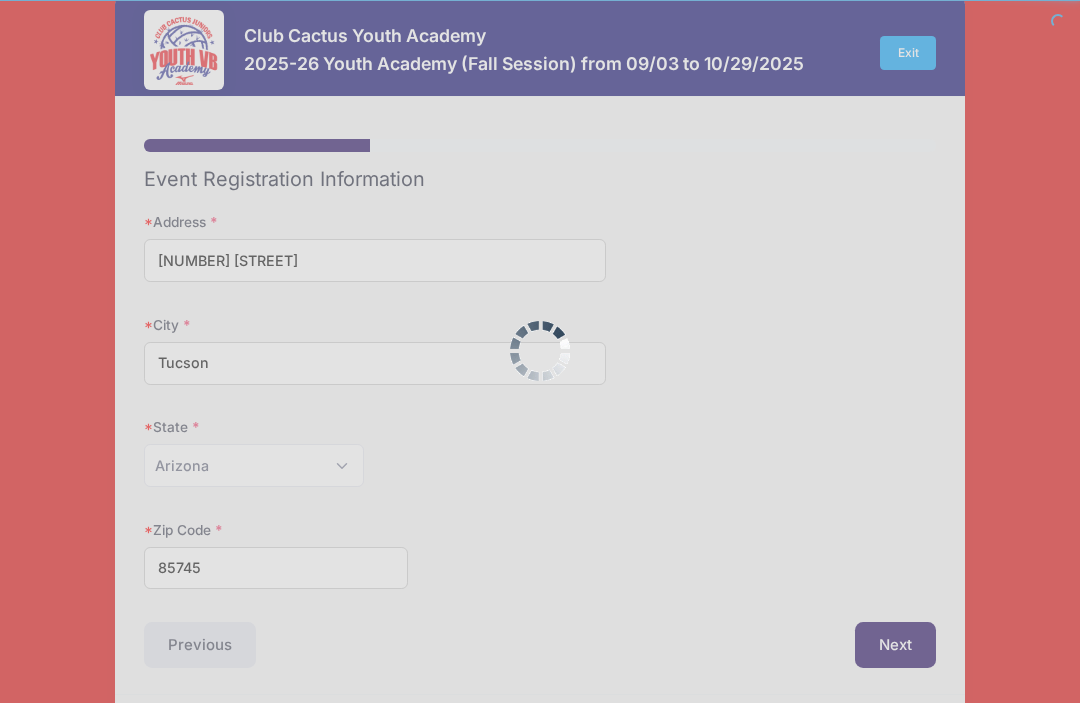 scroll, scrollTop: 0, scrollLeft: 0, axis: both 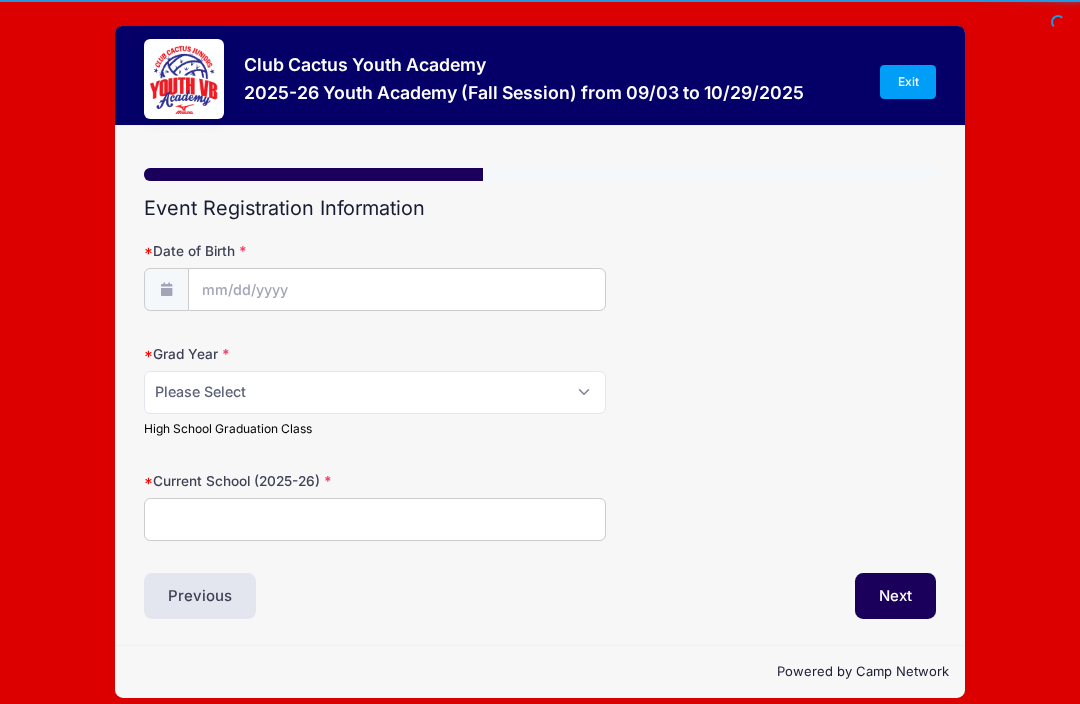 click at bounding box center [166, 289] 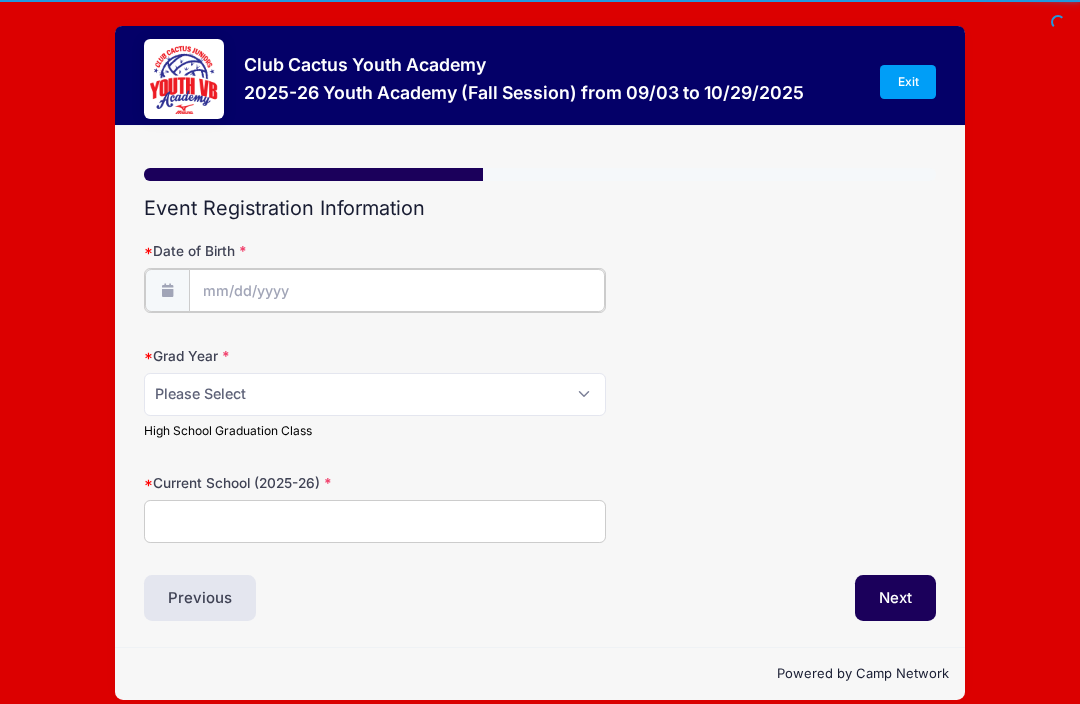 click on "Processing Request
Please wait...
Processing Request
Please wait...
Processing Request
Please wait...
Processing Request
Please wait...
Exit 3" at bounding box center [540, 352] 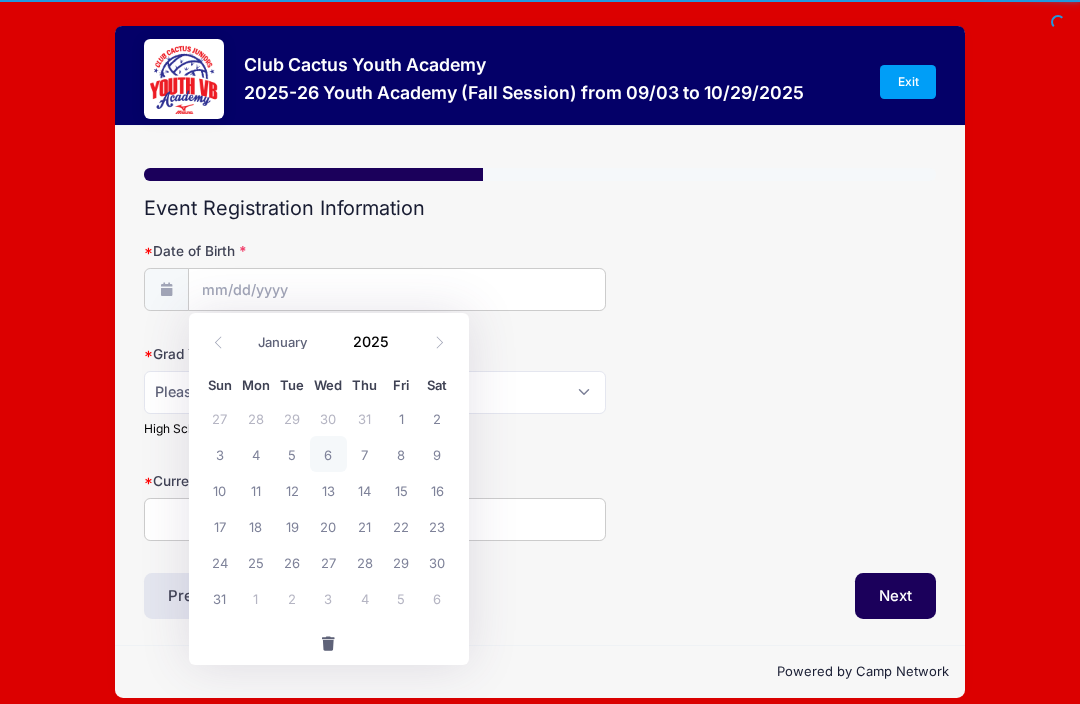click on "2025" at bounding box center (376, 341) 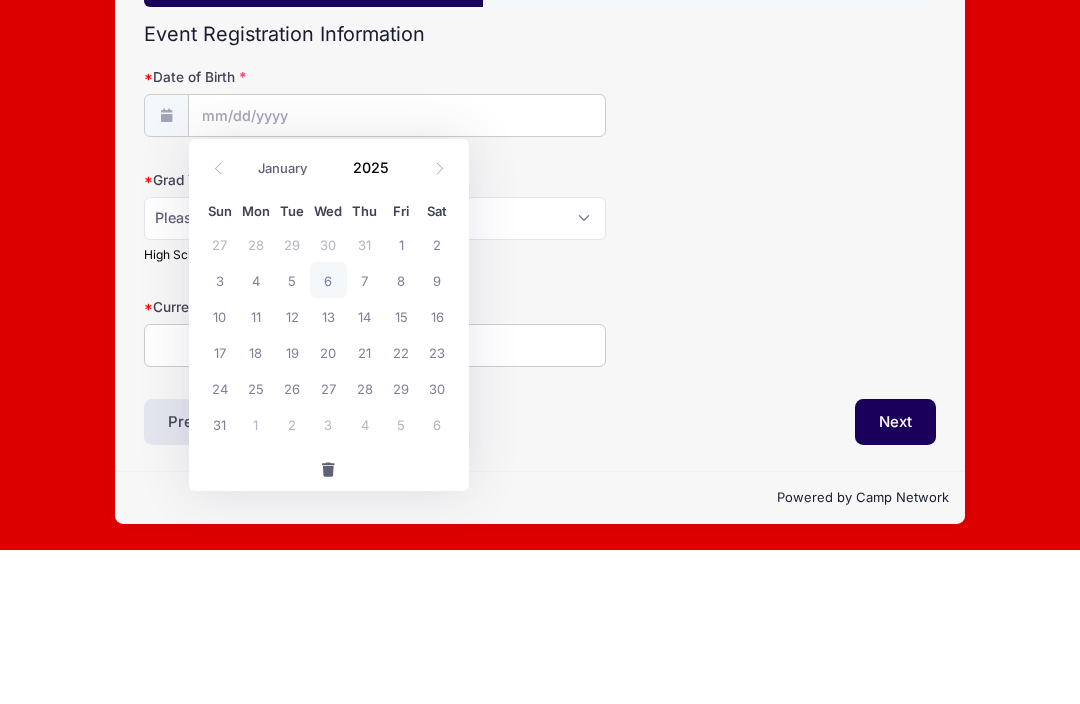 click on "2025" at bounding box center [376, 321] 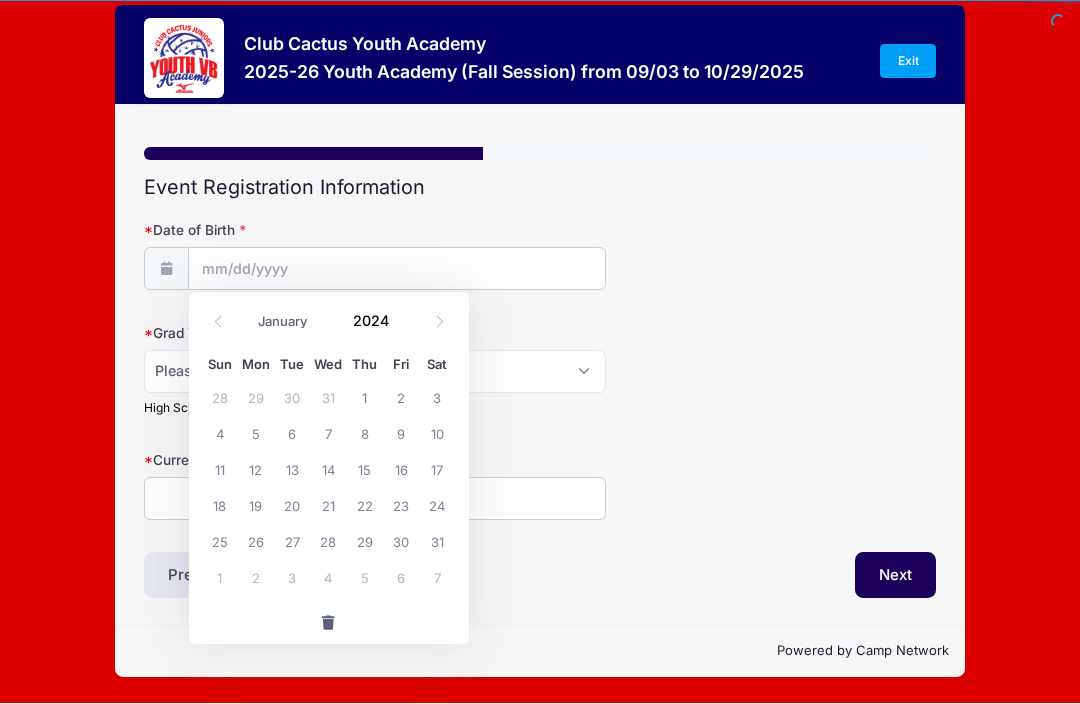 click on "January February March April May June July August September October November December 2024" at bounding box center (328, 316) 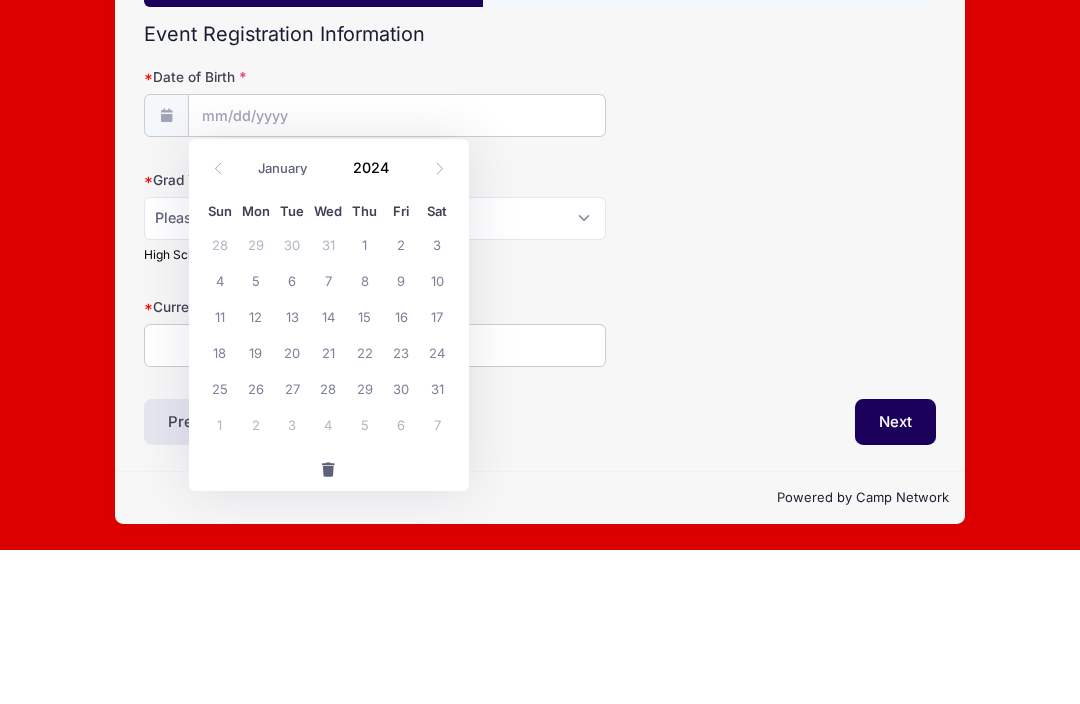 click on "2024" at bounding box center [376, 321] 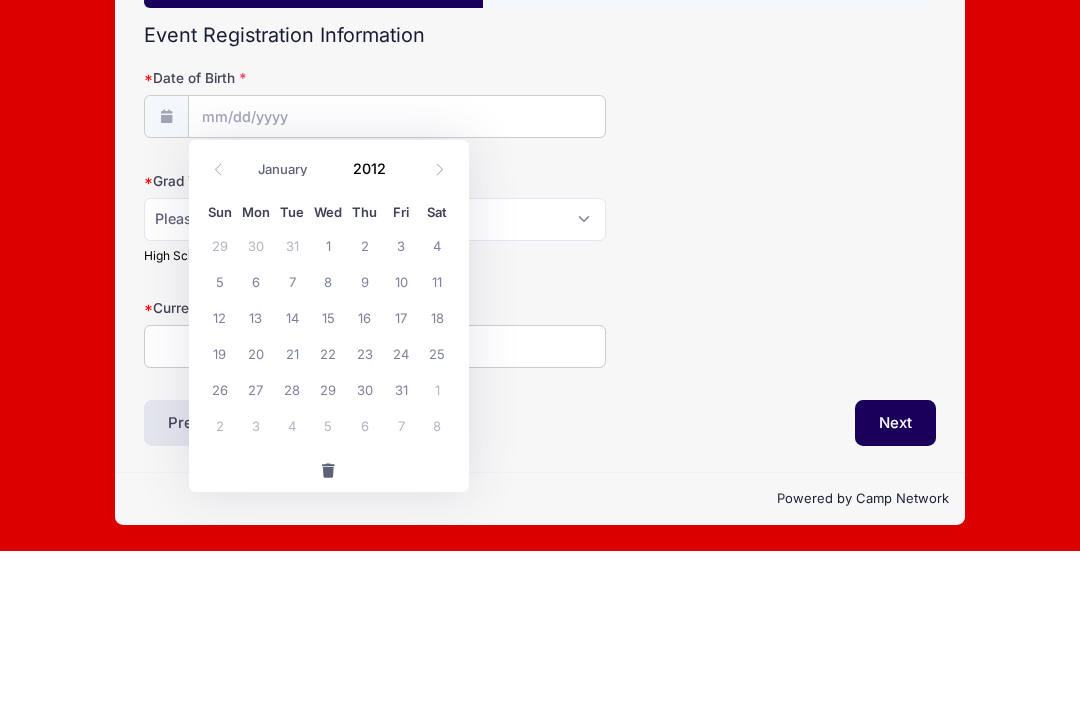 type on "2012" 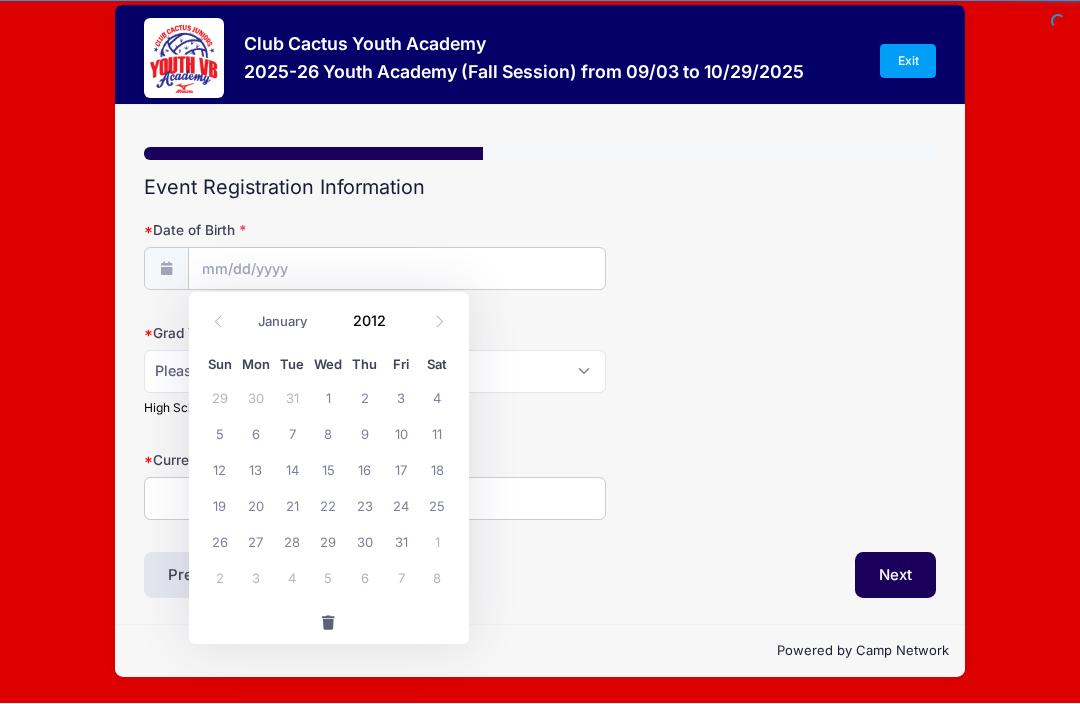 select on "10" 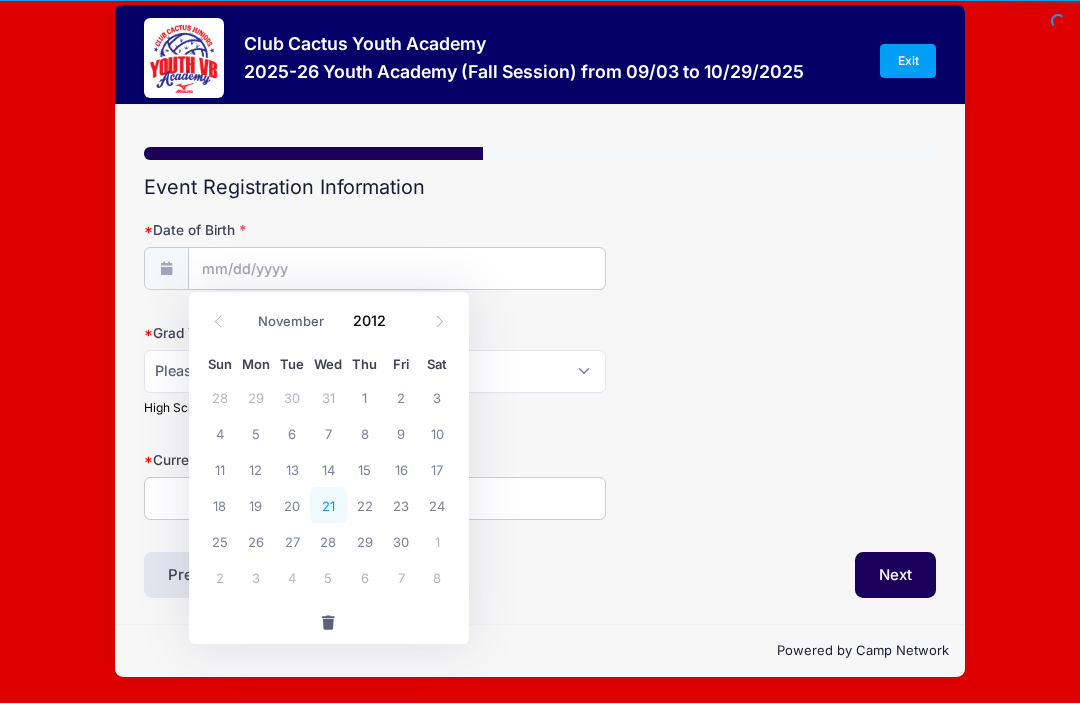 click on "21" at bounding box center (328, 506) 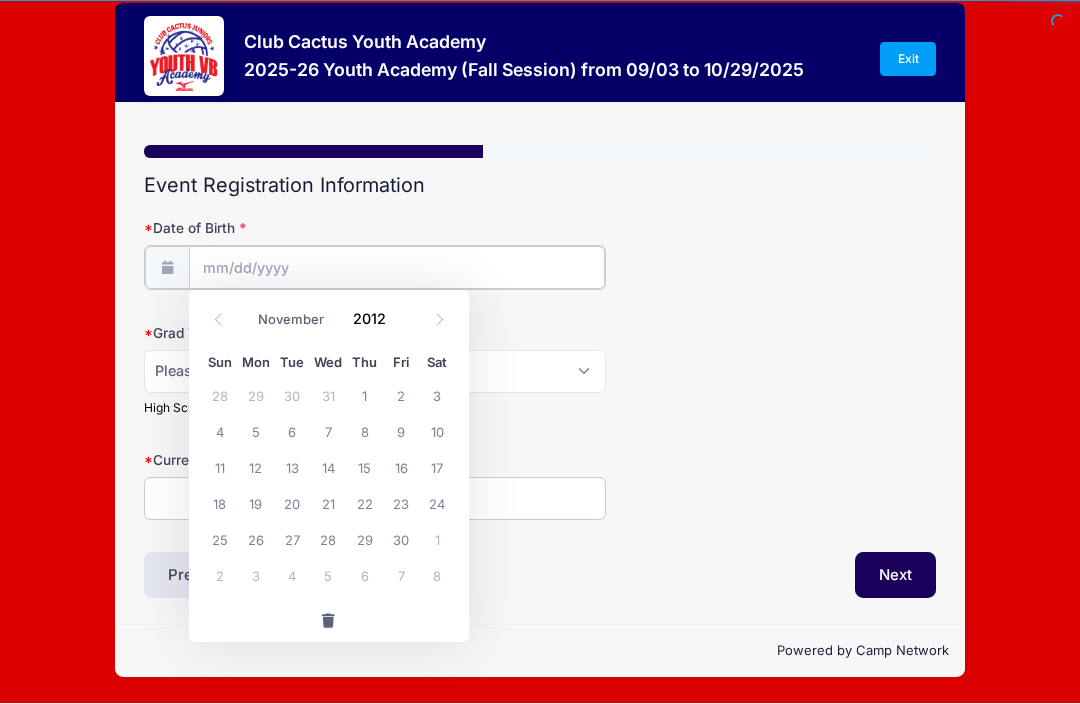 type on "[MONTH]/[DAY]/[YEAR]" 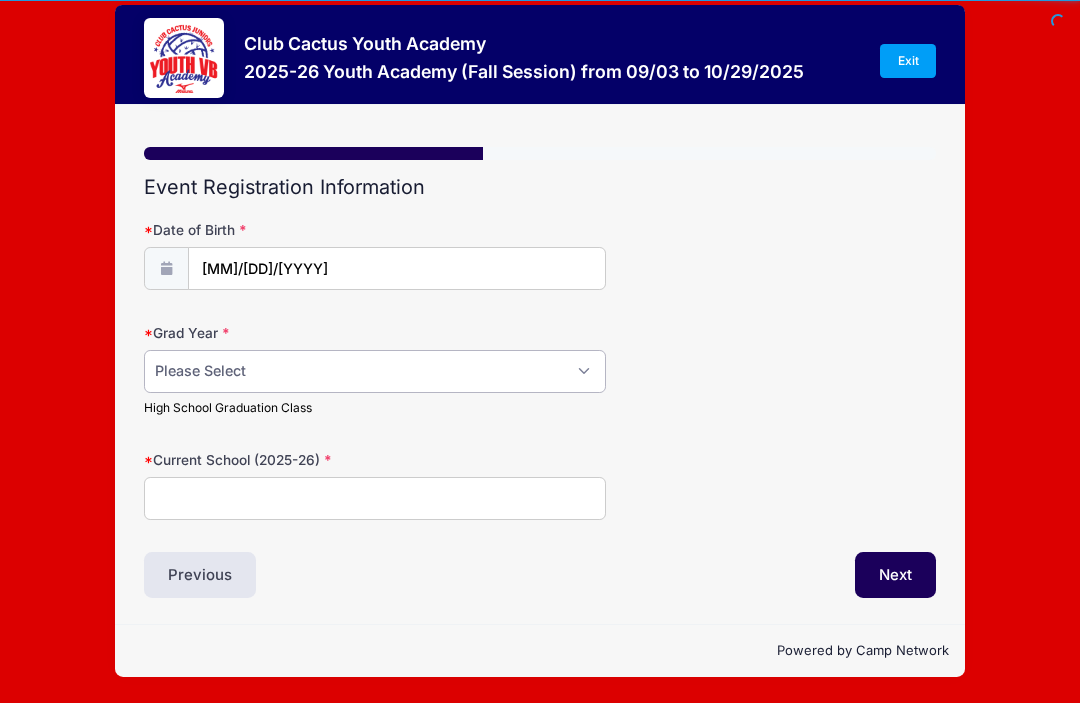 click on "Please Select 2029
2030
2031
2032
2033
2034
2035
2036
2037
2038
2039
2040" at bounding box center (375, 372) 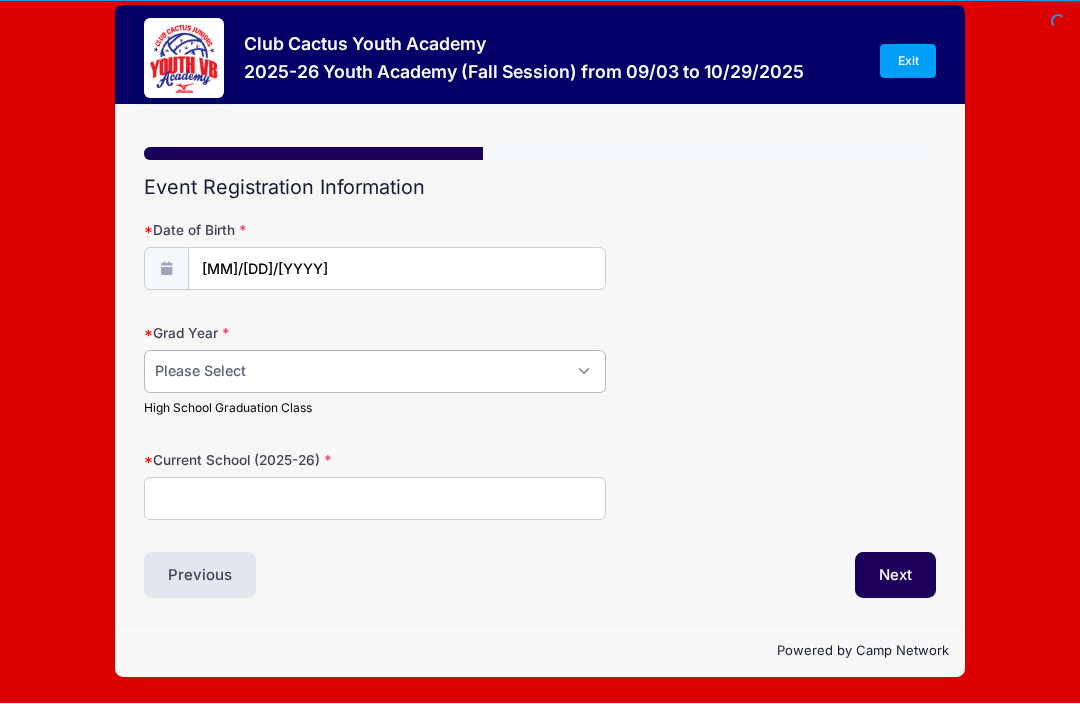 click on "Please Select 2029
2030
2031
2032
2033
2034
2035
2036
2037
2038
2039
2040" at bounding box center (375, 372) 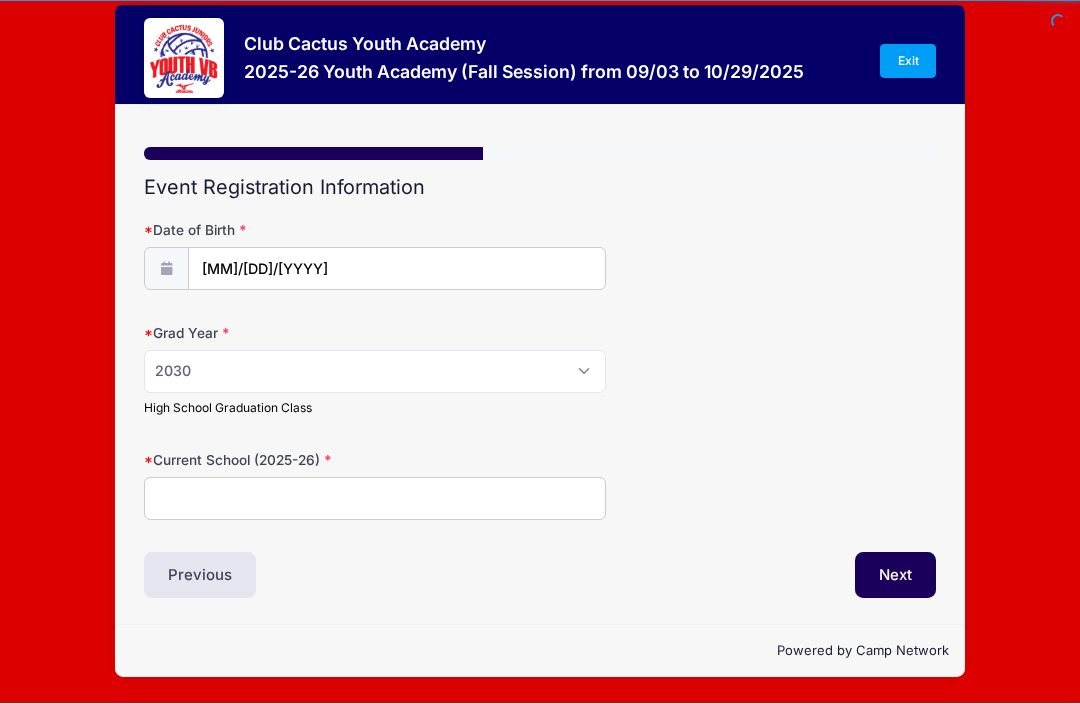 click on "Current School (2025-26)" at bounding box center (375, 499) 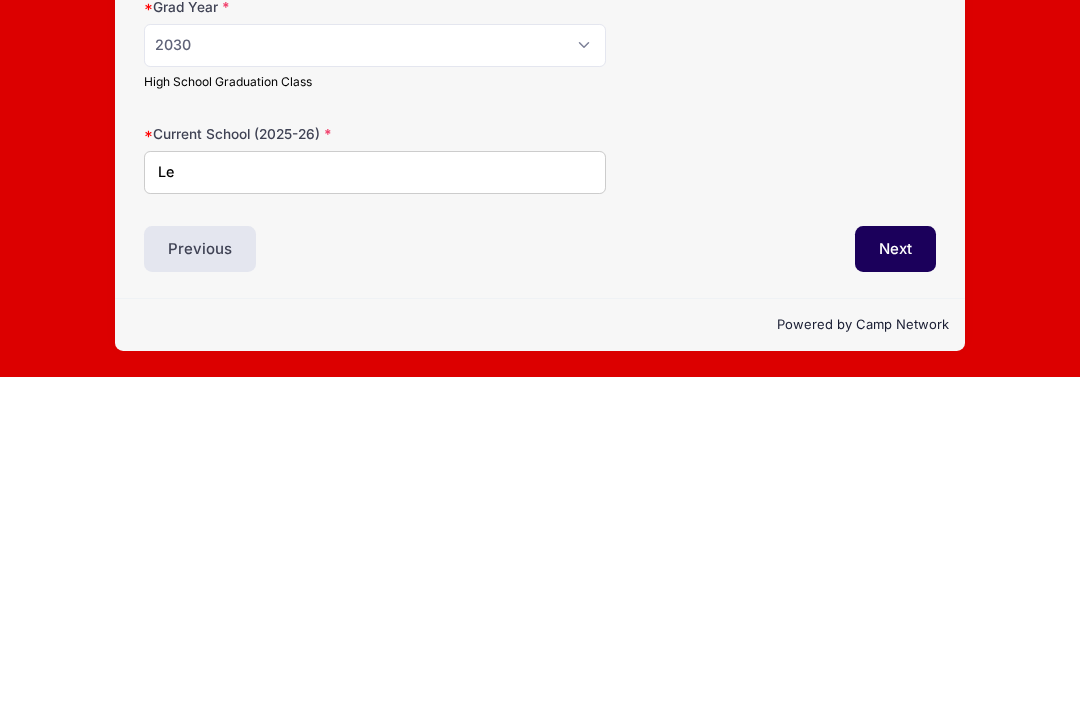 type on "L" 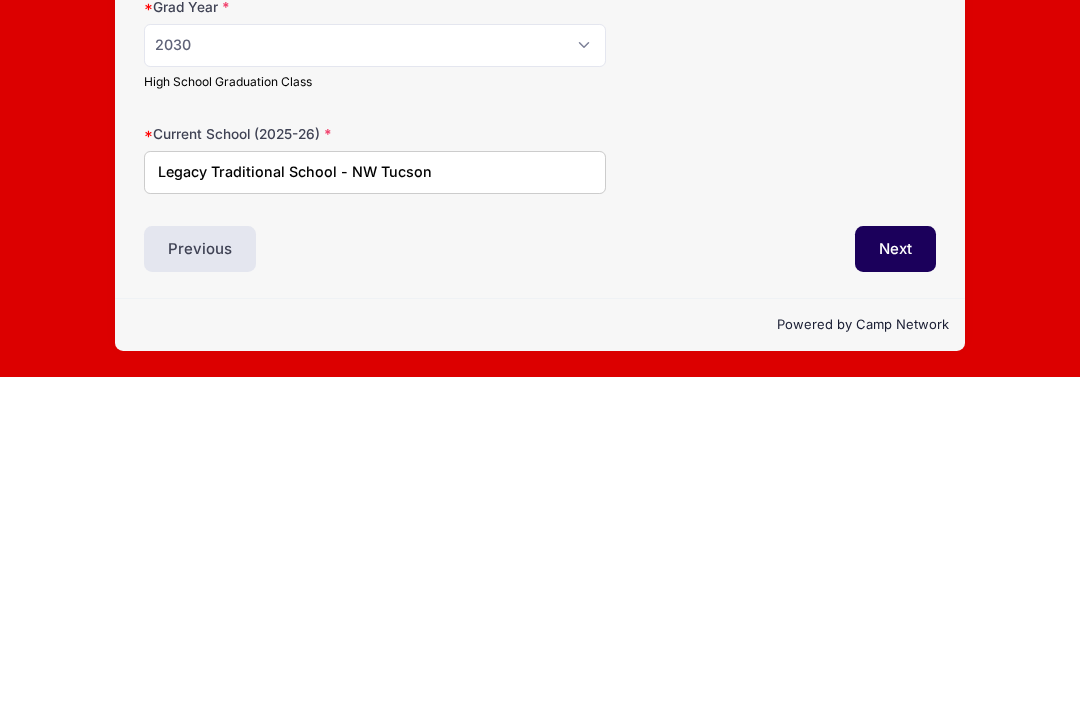 type on "Legacy Traditional School - NW Tucson" 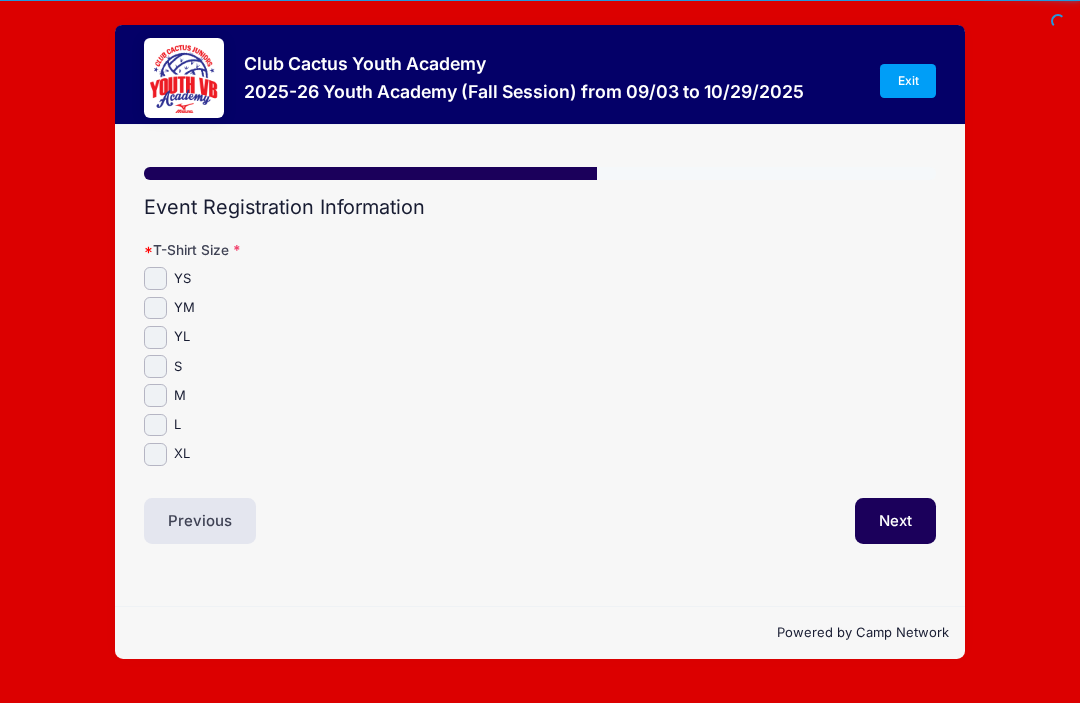 scroll, scrollTop: 16, scrollLeft: 0, axis: vertical 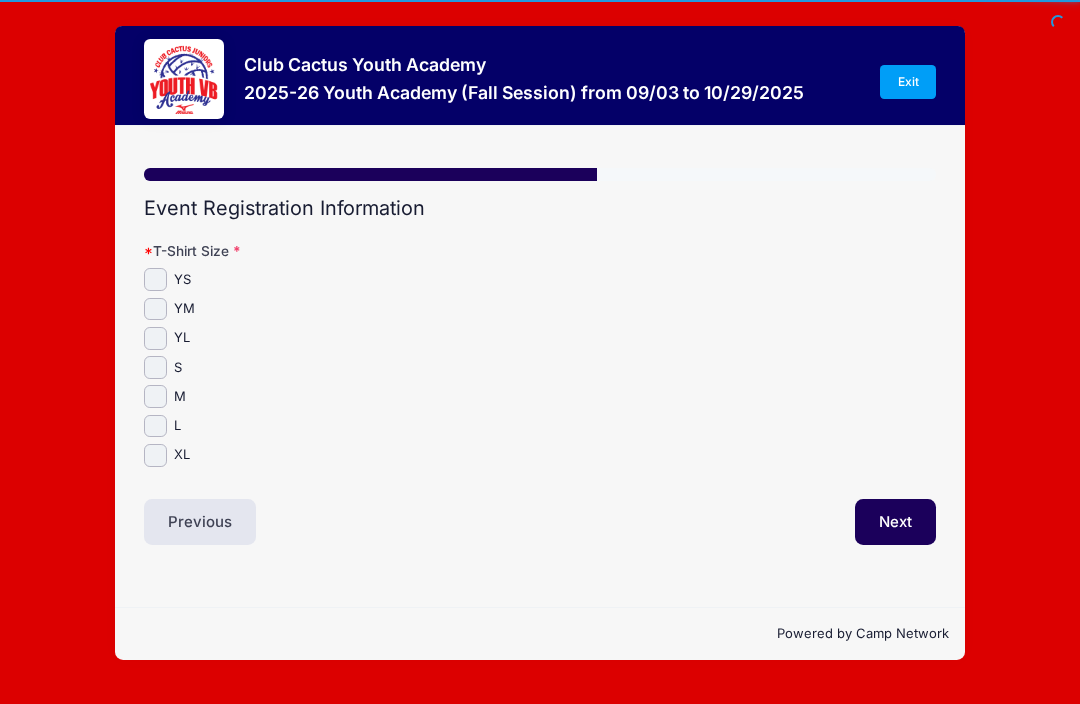 click on "S" at bounding box center (155, 367) 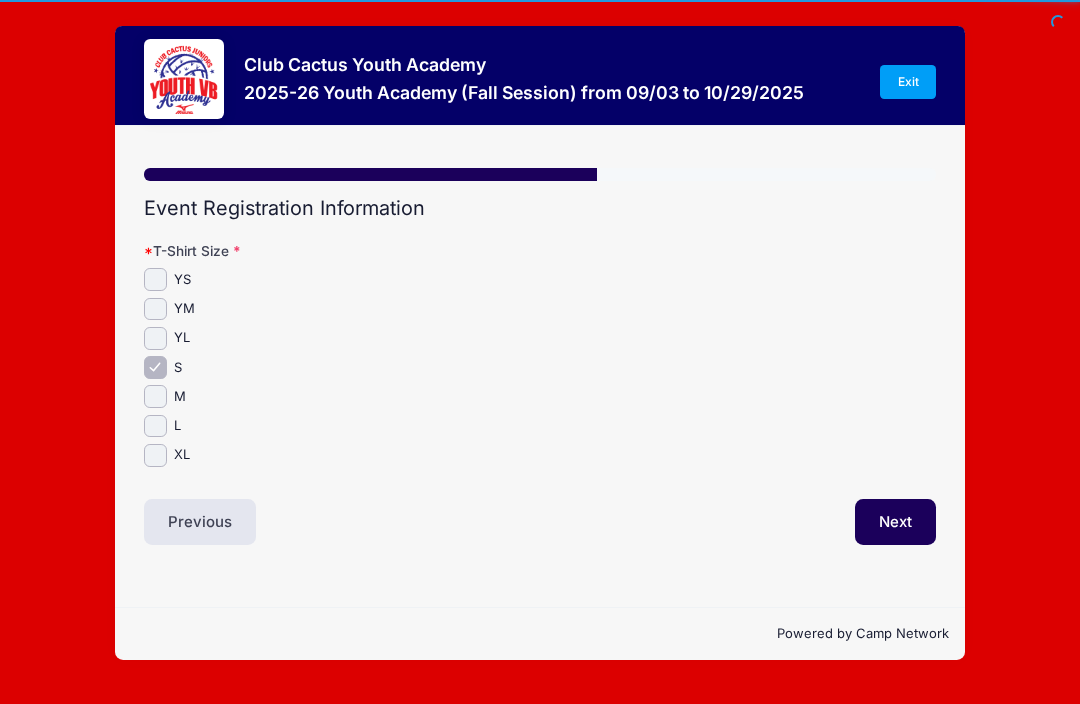 click on "Next" at bounding box center [895, 522] 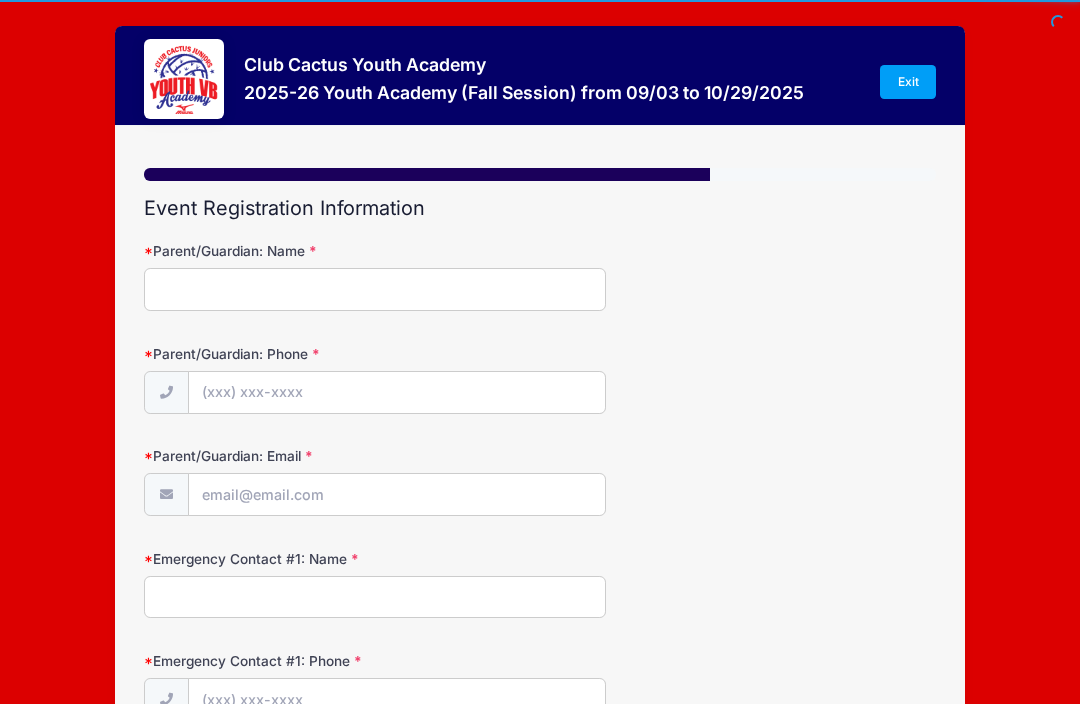 scroll, scrollTop: 0, scrollLeft: 0, axis: both 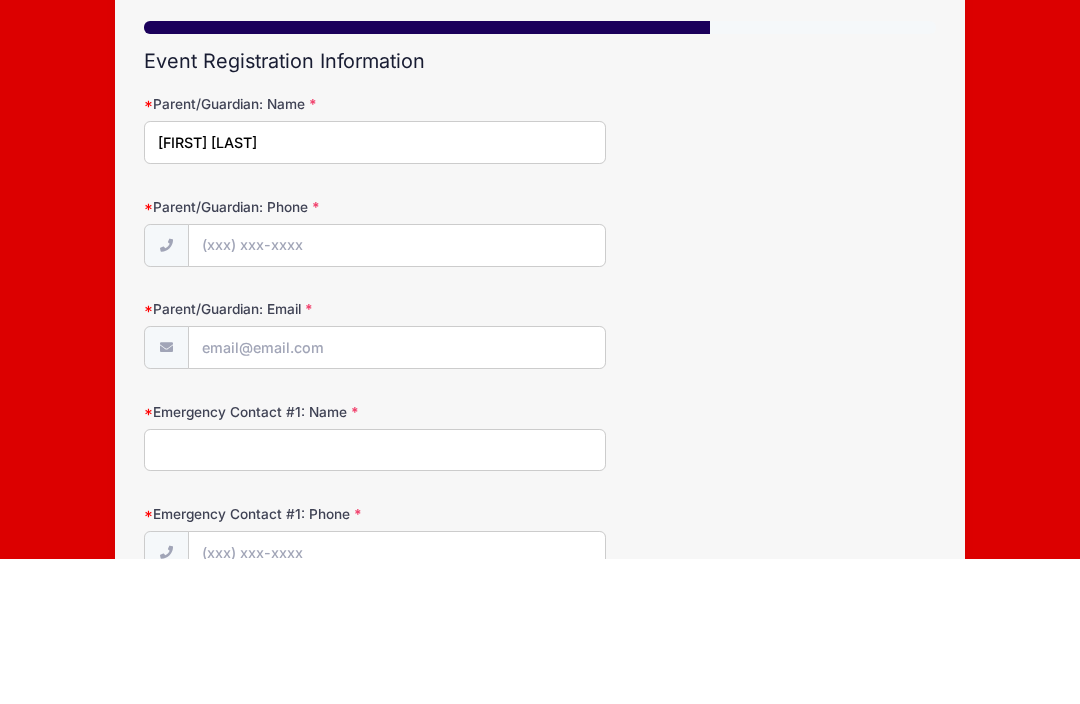 type on "[FIRST] [LAST]" 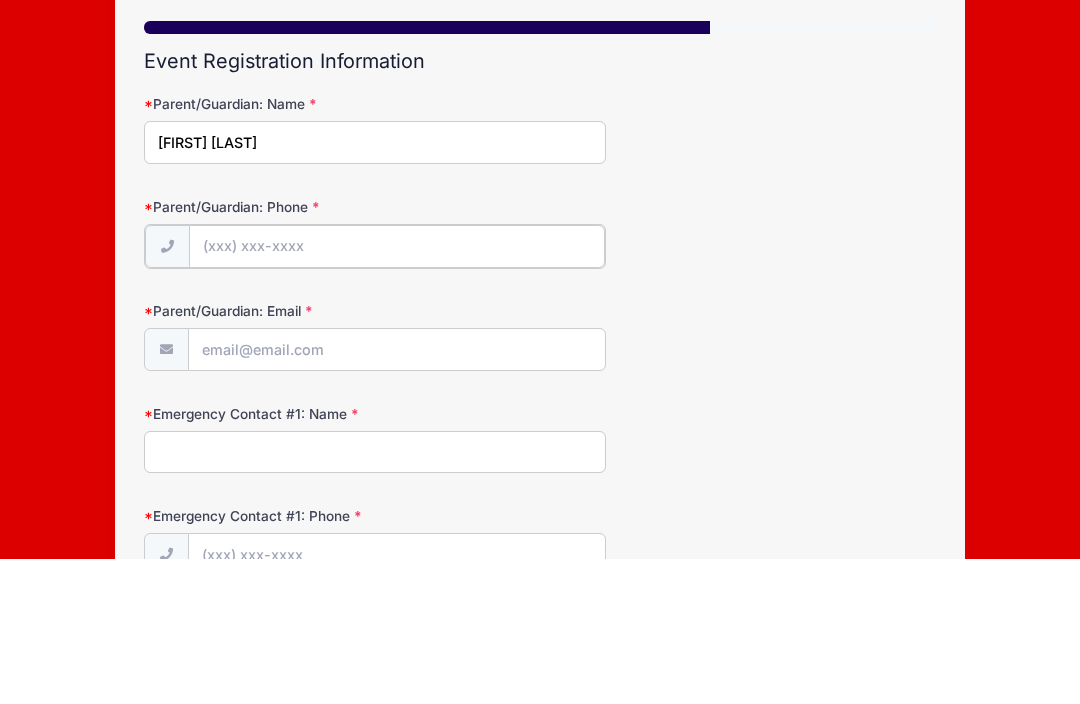 click on "Parent/Guardian: Phone" at bounding box center (397, 391) 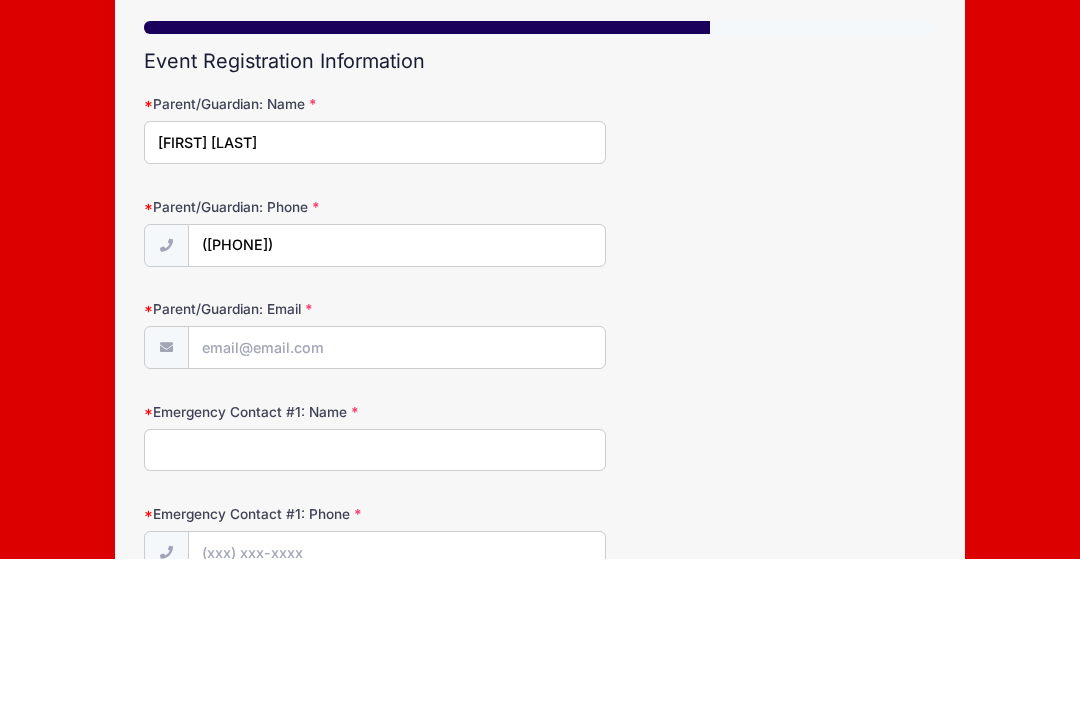 scroll, scrollTop: 147, scrollLeft: 0, axis: vertical 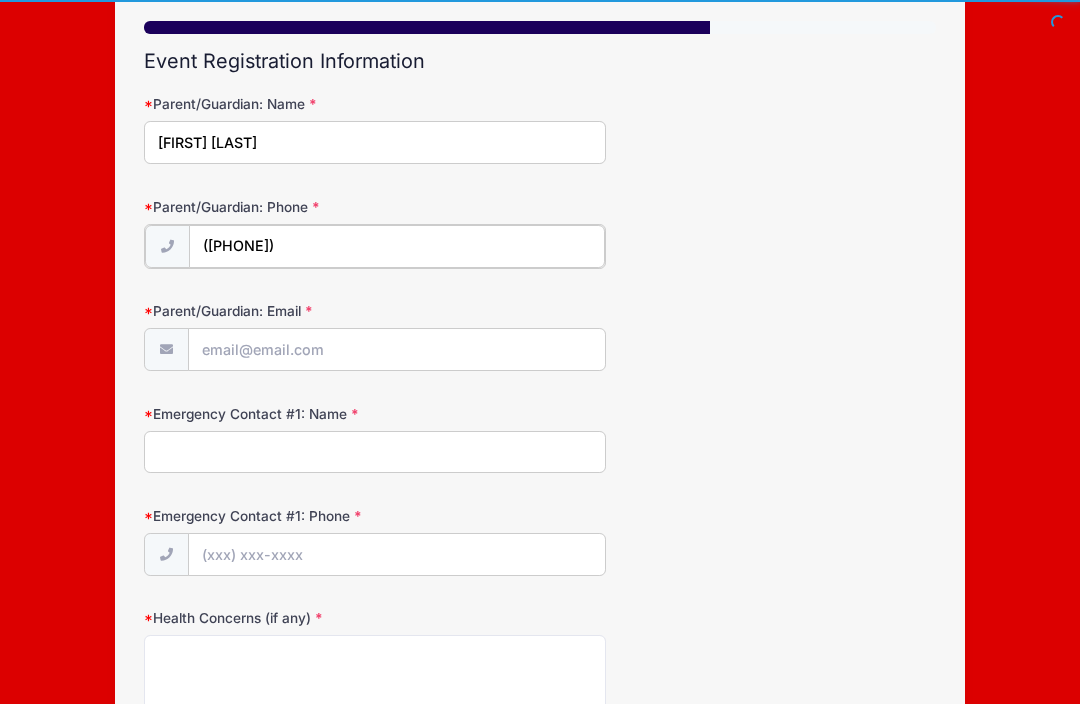 type on "[PHONE]" 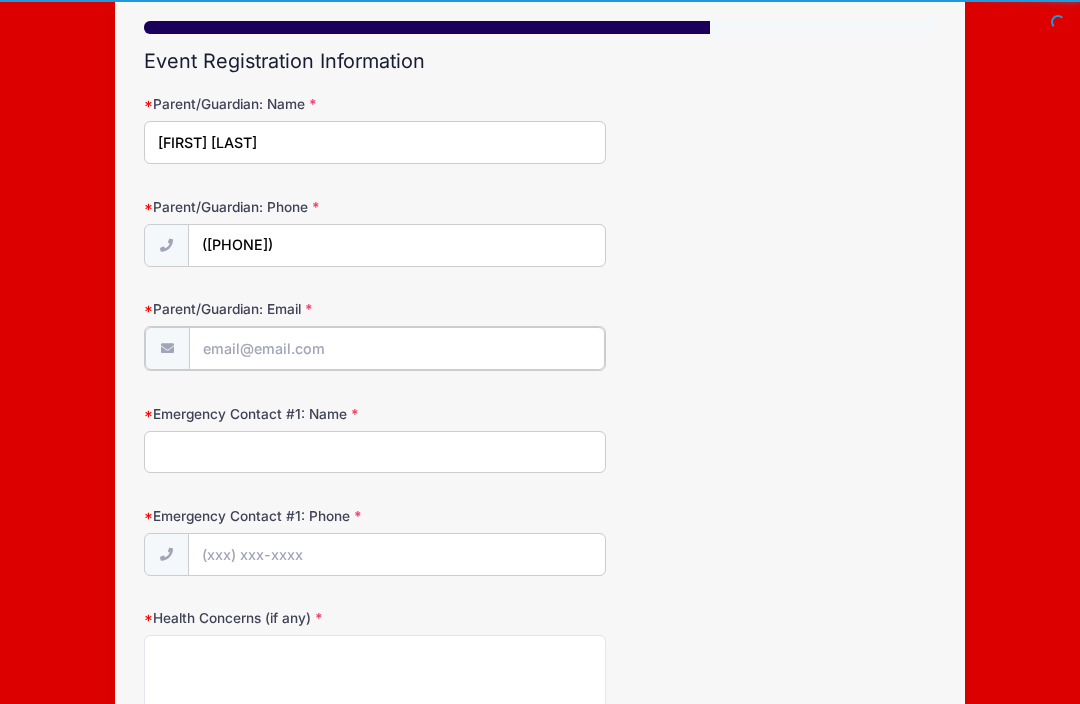 click on "Parent/Guardian: Email" at bounding box center (397, 348) 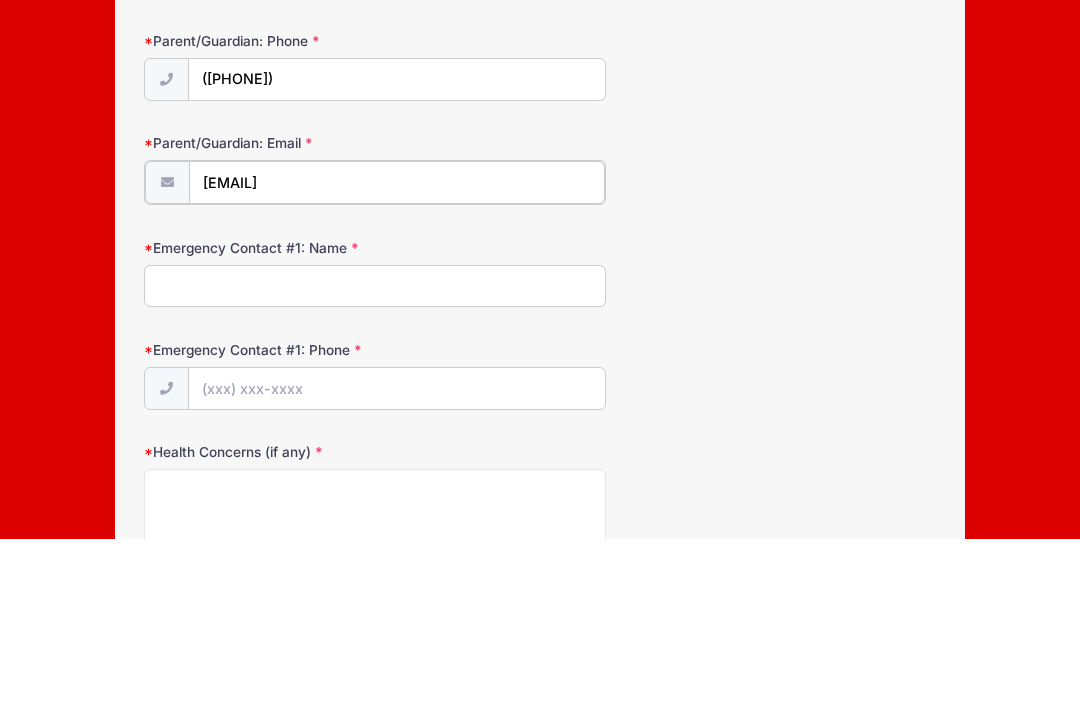 type on "[EMAIL]" 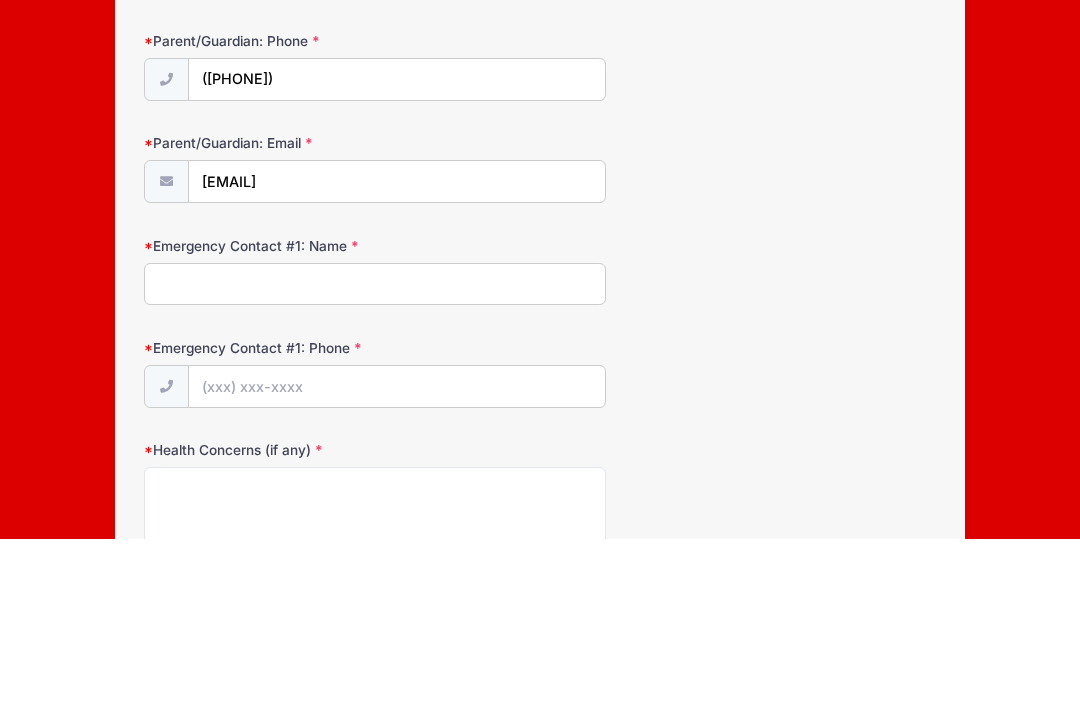 click on "Emergency Contact #1: Name" at bounding box center [375, 450] 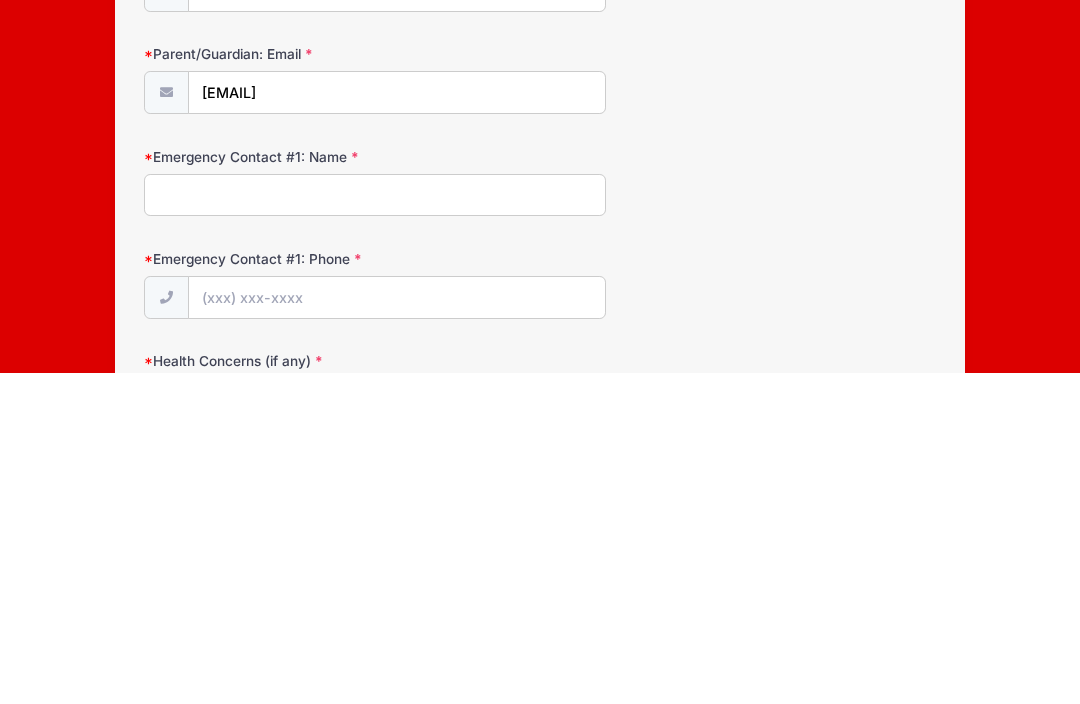 scroll, scrollTop: 73, scrollLeft: 0, axis: vertical 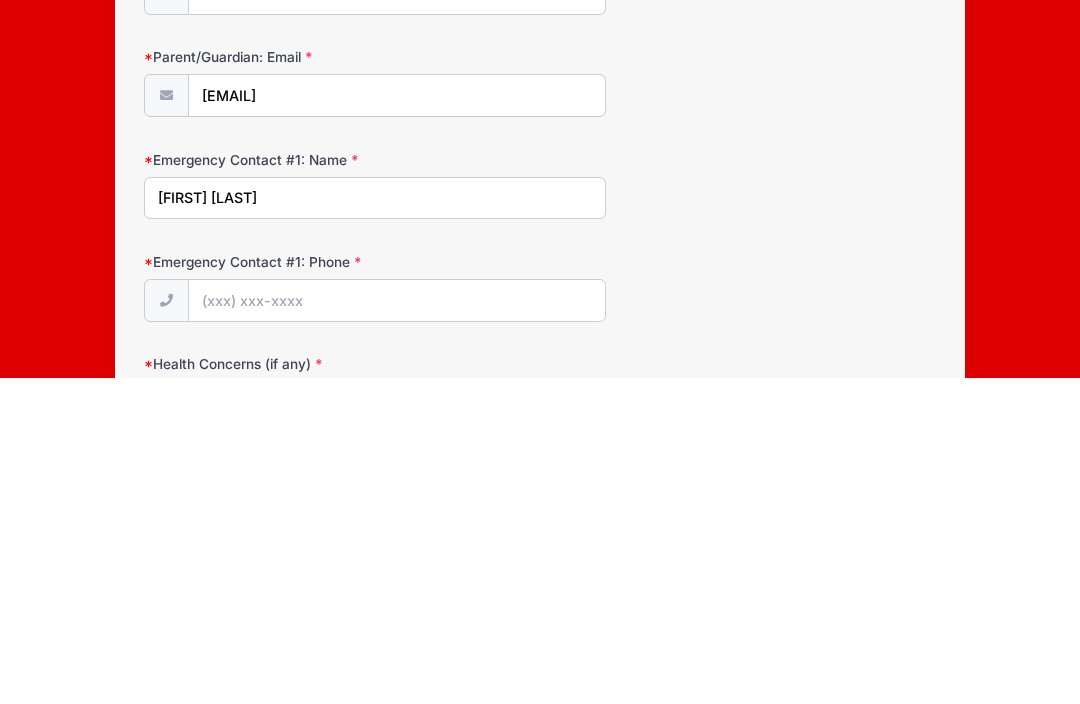 type on "[FIRST] [LAST]" 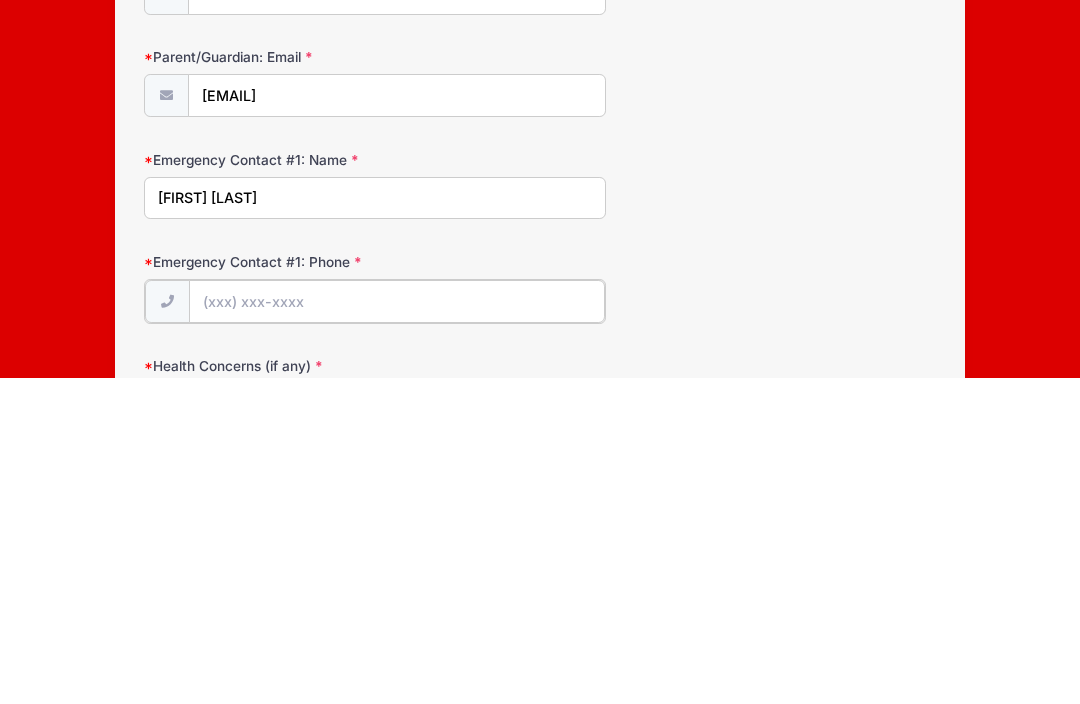 click on "Emergency Contact #1: Phone" at bounding box center [397, 627] 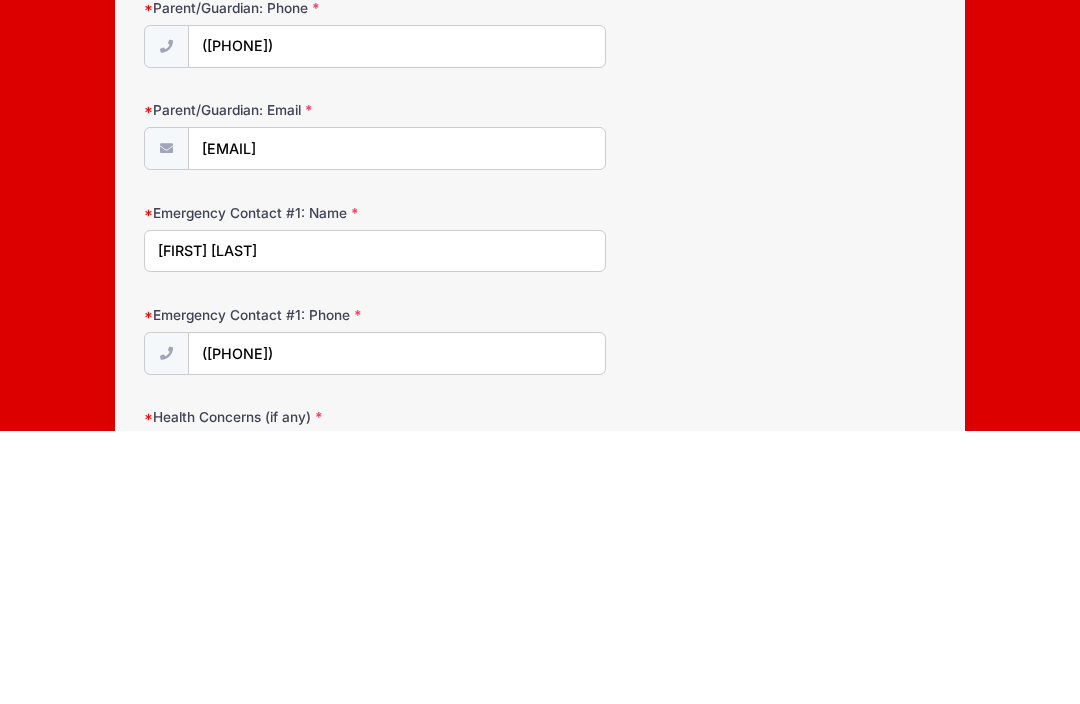 scroll, scrollTop: 317, scrollLeft: 0, axis: vertical 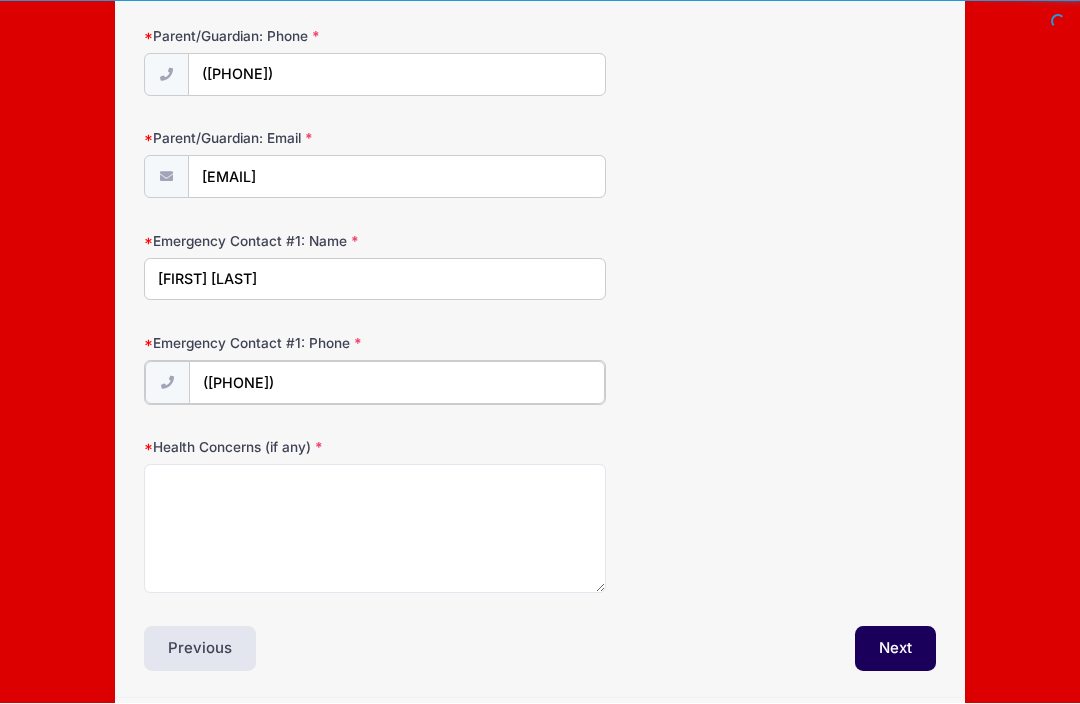 type on "[PHONE]" 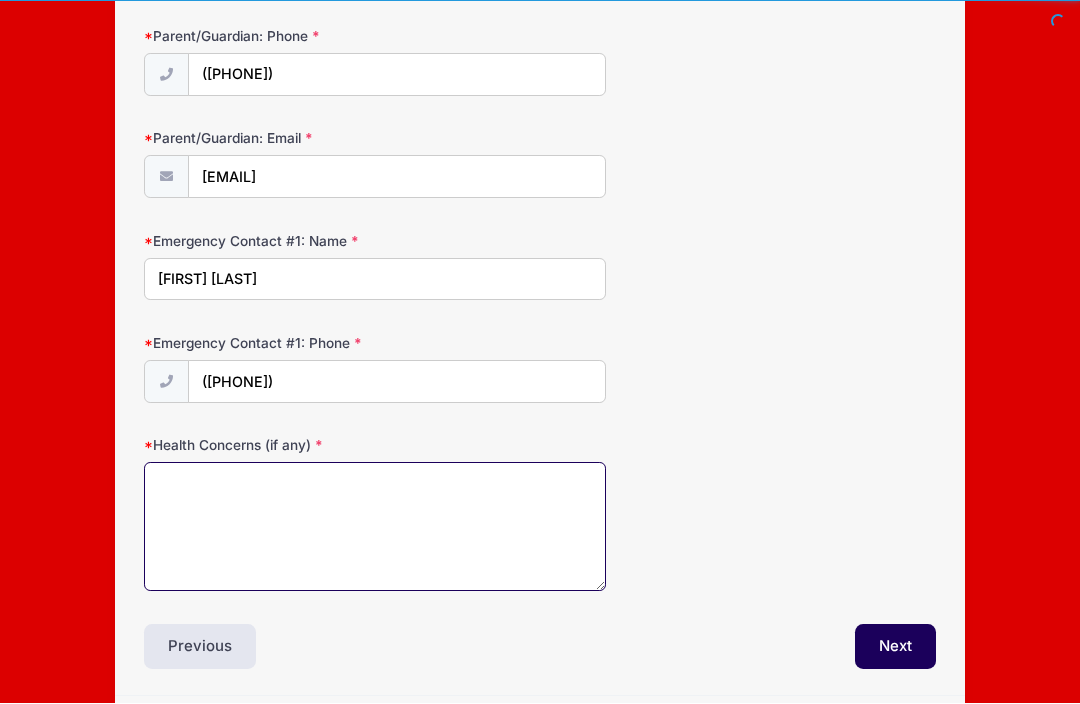click on "Health Concerns (if any)" at bounding box center (375, 527) 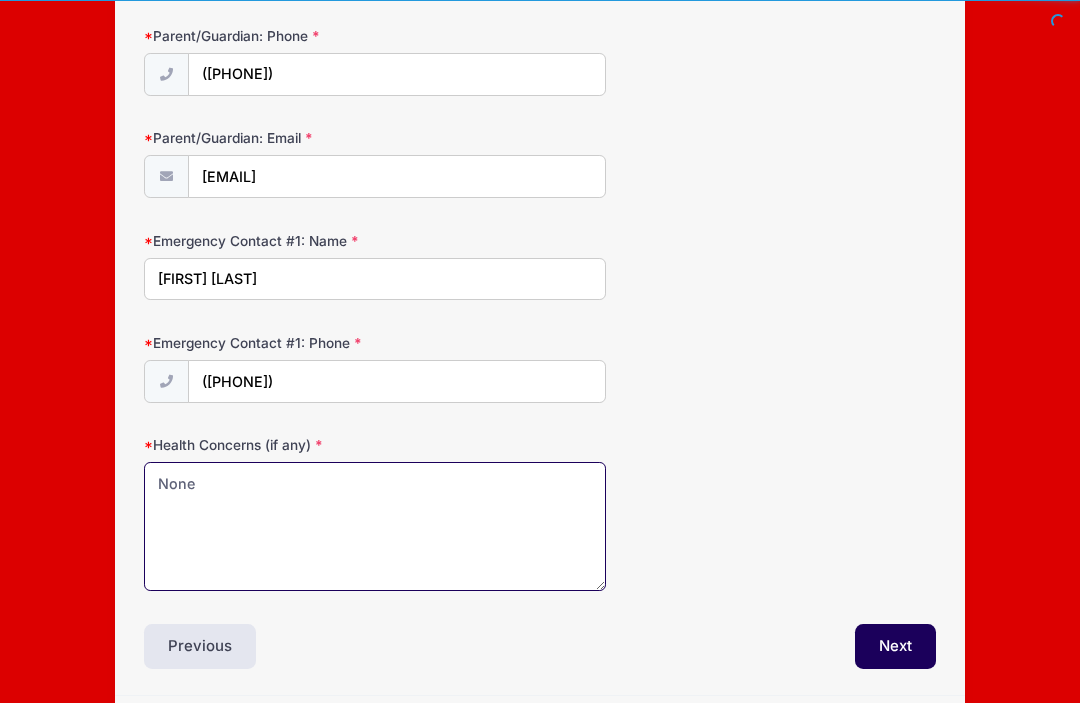 type on "None" 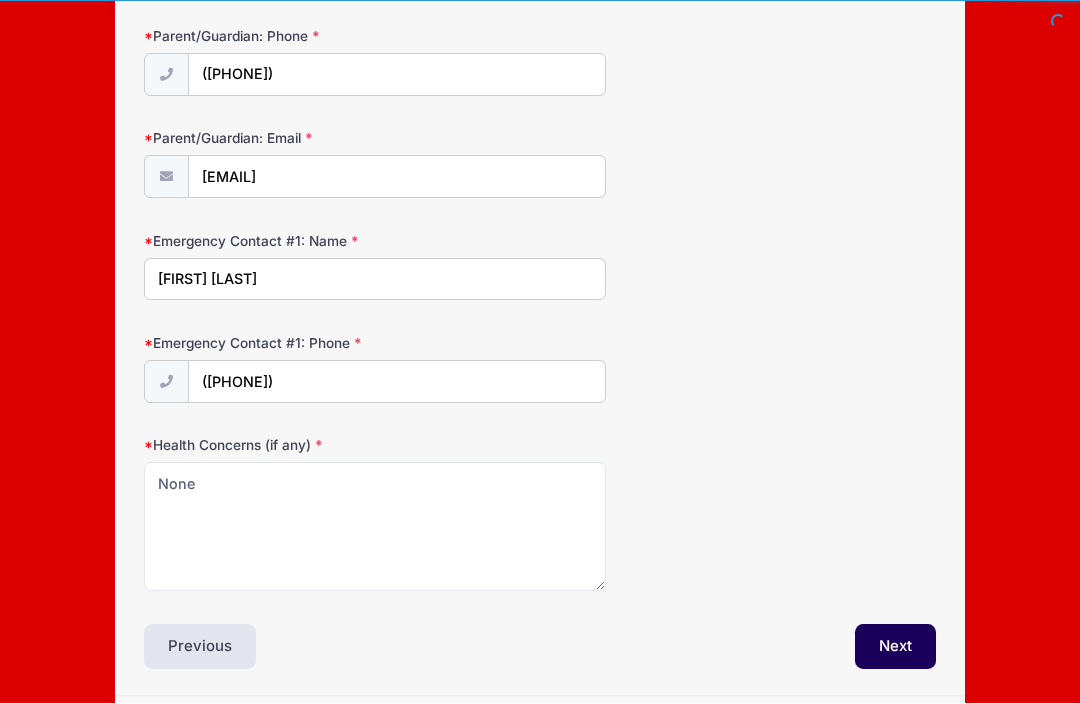 click on "Next" at bounding box center (895, 648) 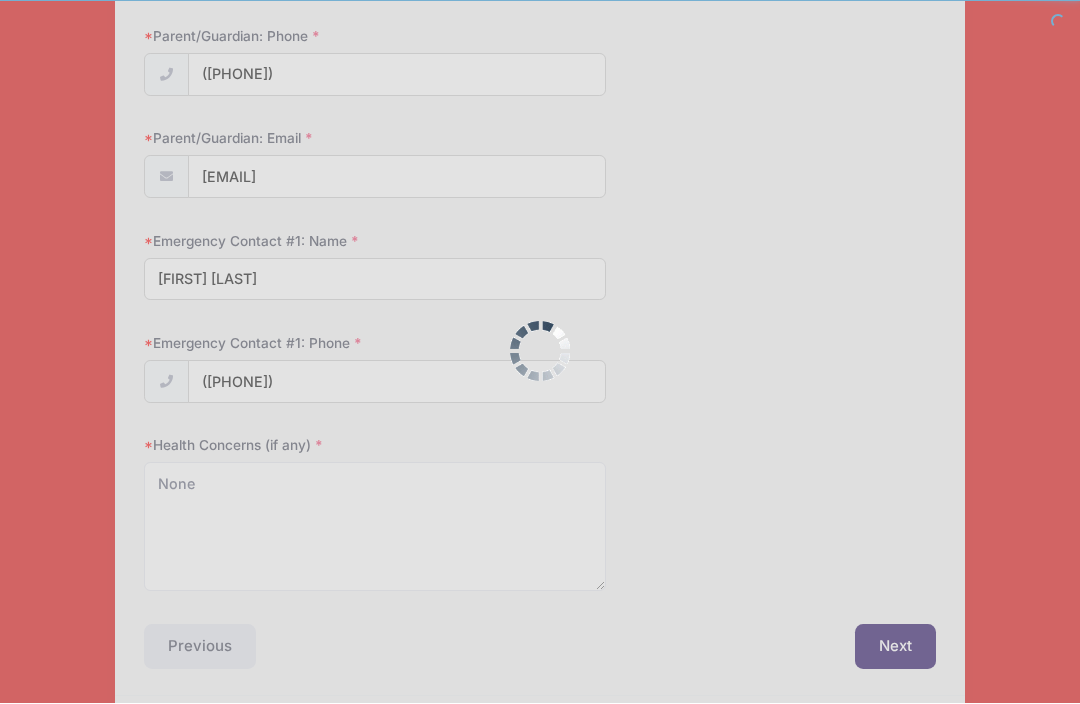 scroll, scrollTop: 233, scrollLeft: 0, axis: vertical 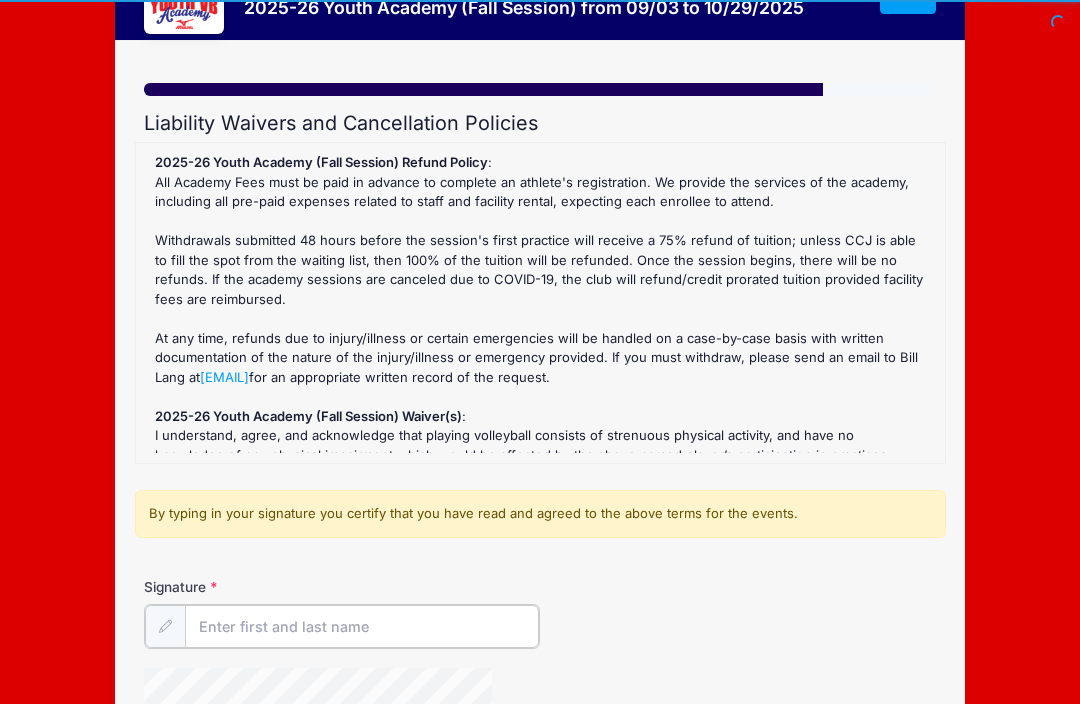 click on "Signature" at bounding box center (362, 626) 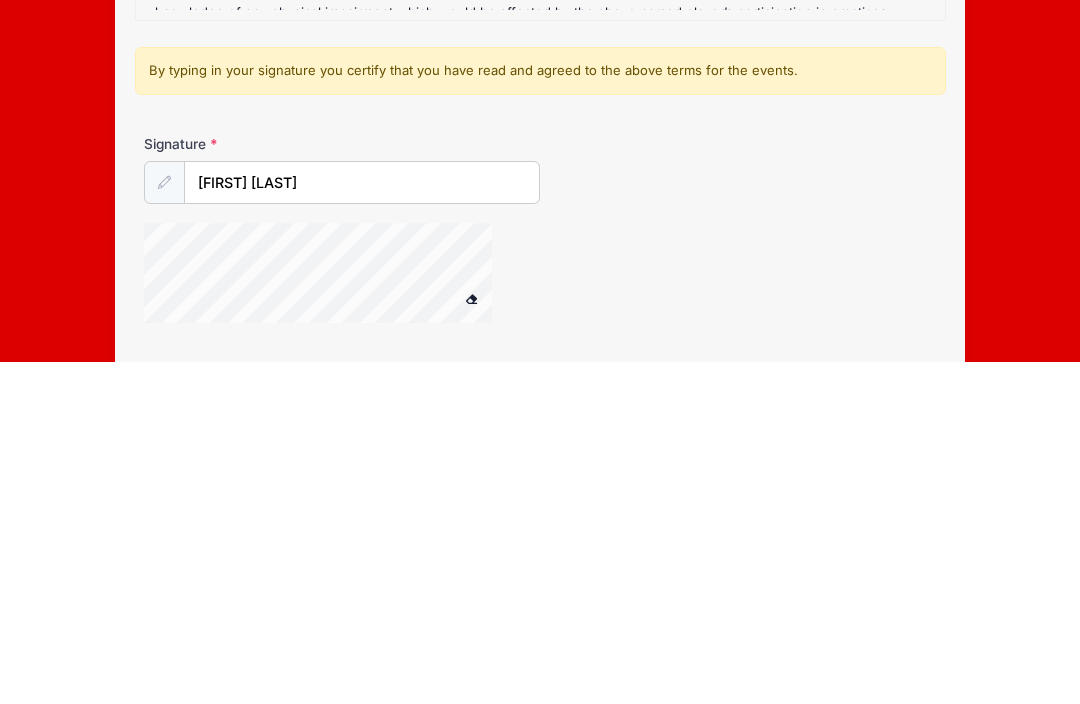 scroll, scrollTop: 273, scrollLeft: 0, axis: vertical 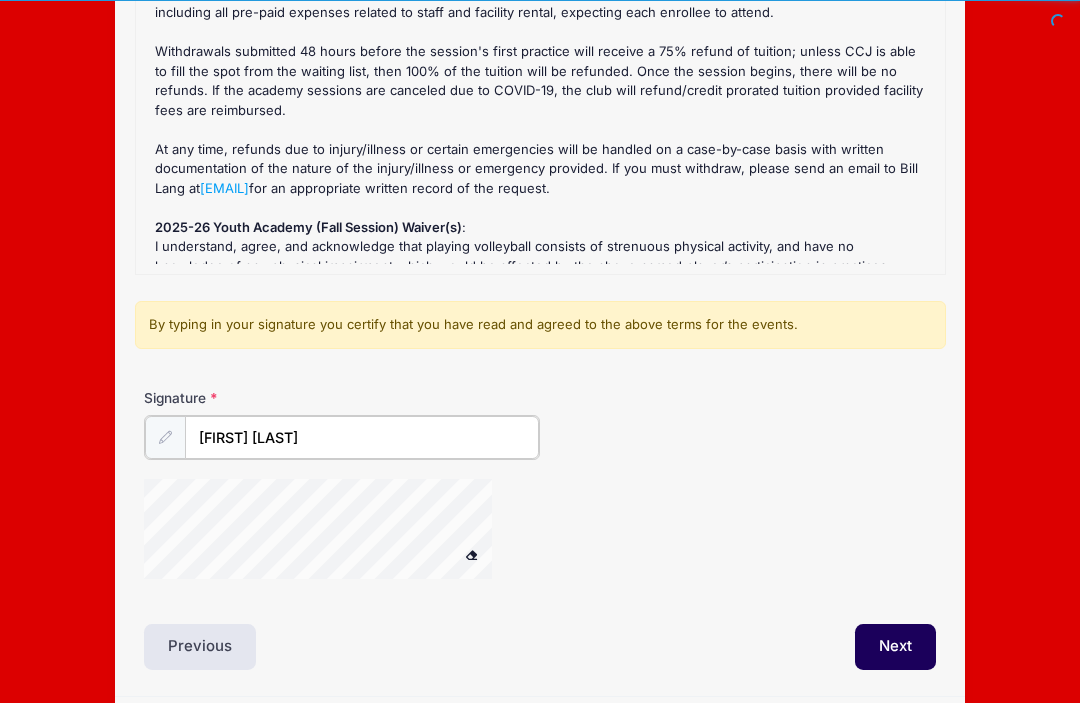 type on "[FIRST] [LAST]" 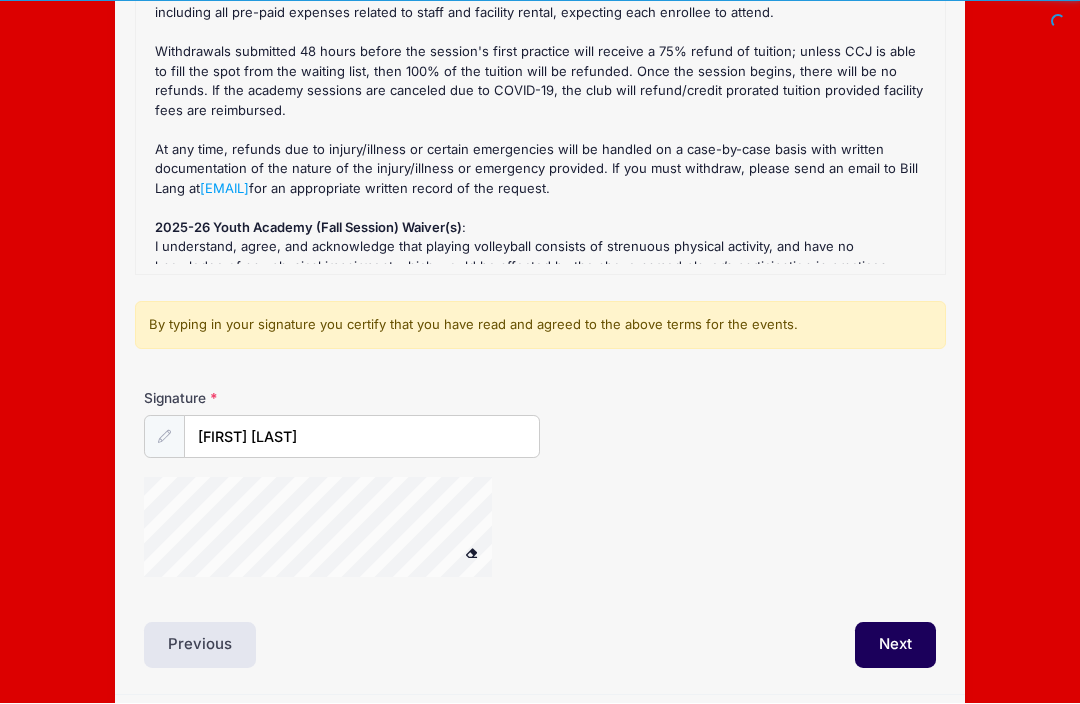 click on "Next" at bounding box center (895, 646) 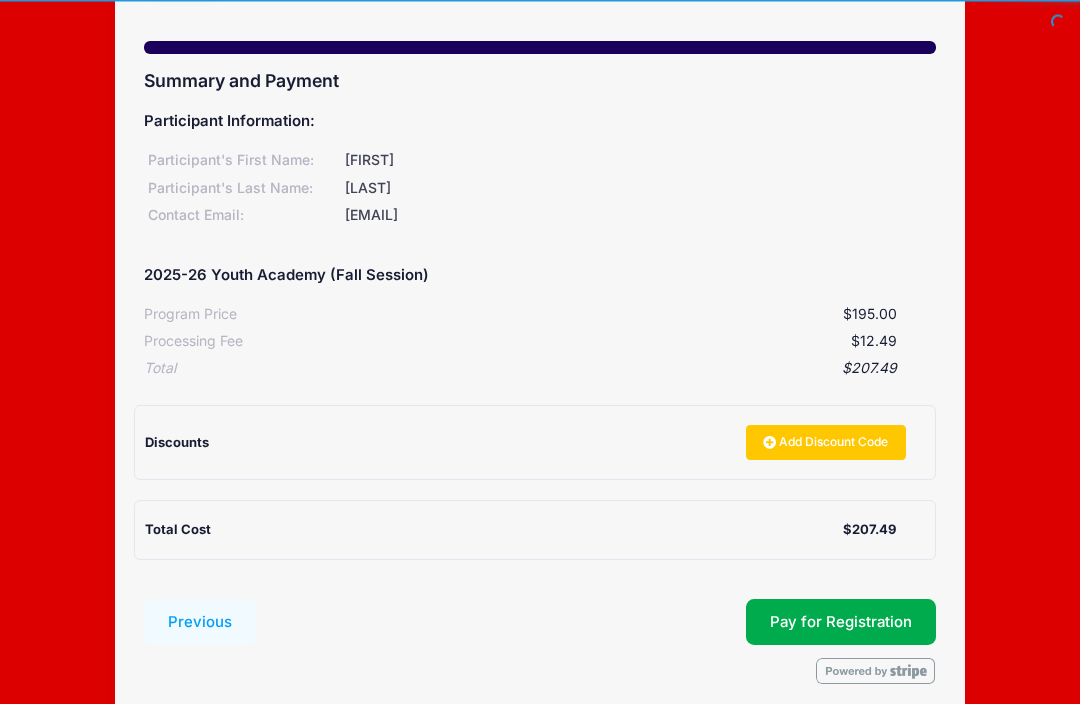 scroll, scrollTop: 128, scrollLeft: 0, axis: vertical 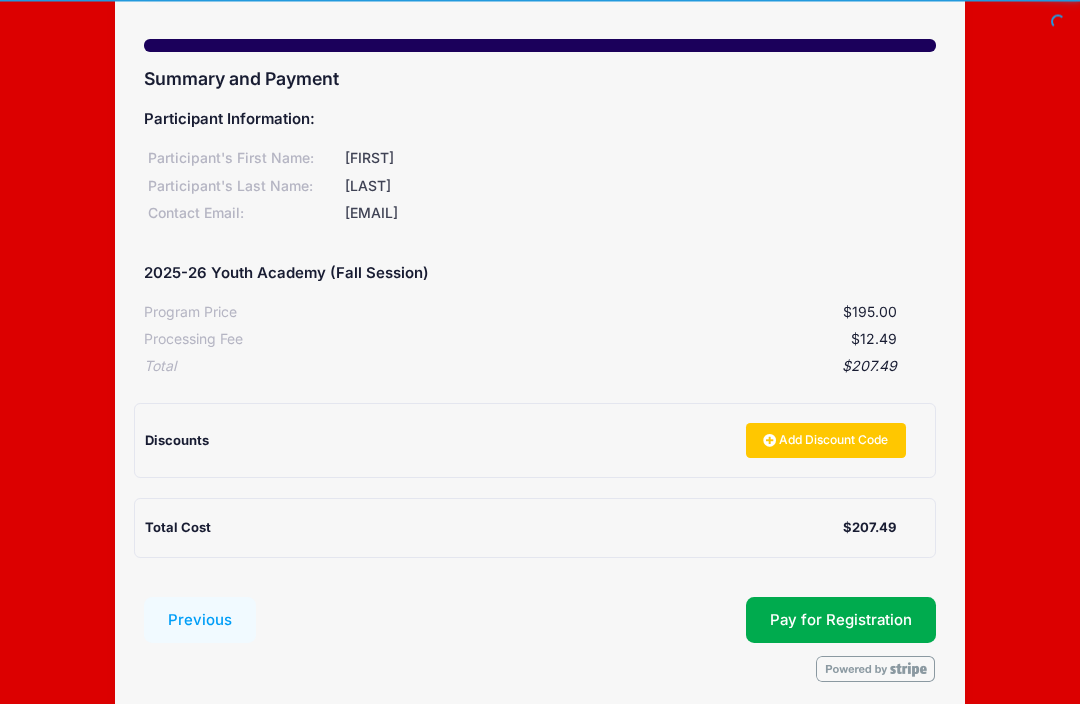 click on "Pay for Registration" at bounding box center [841, 621] 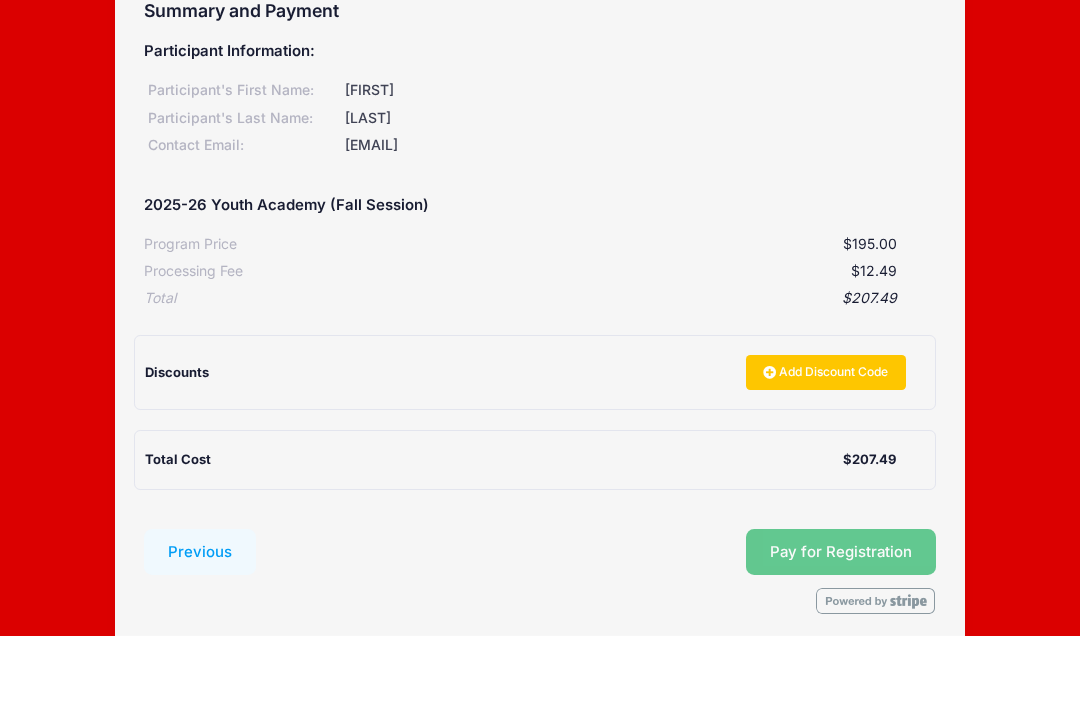 scroll, scrollTop: 136, scrollLeft: 0, axis: vertical 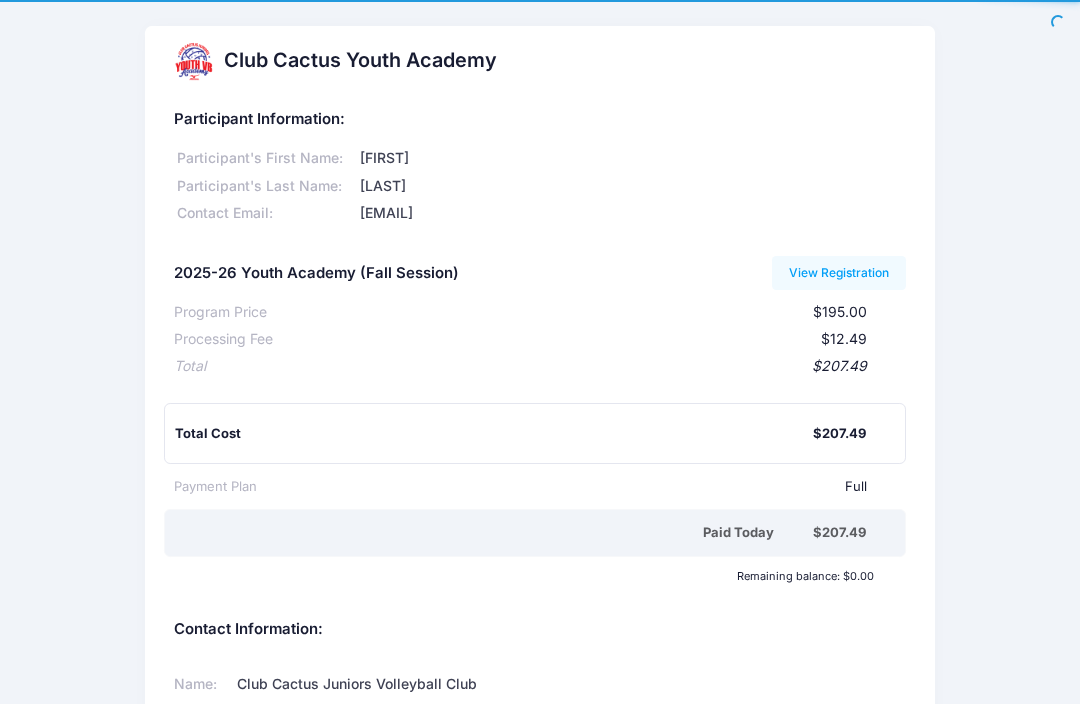 click on "View Registration" at bounding box center [839, 273] 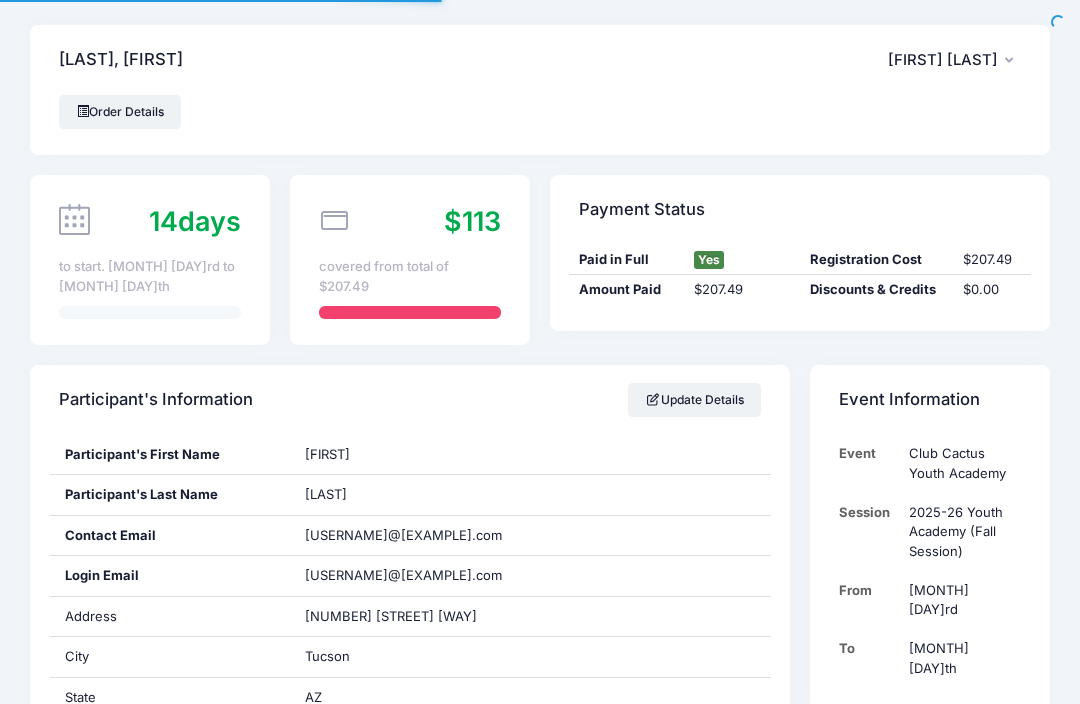 scroll, scrollTop: 0, scrollLeft: 0, axis: both 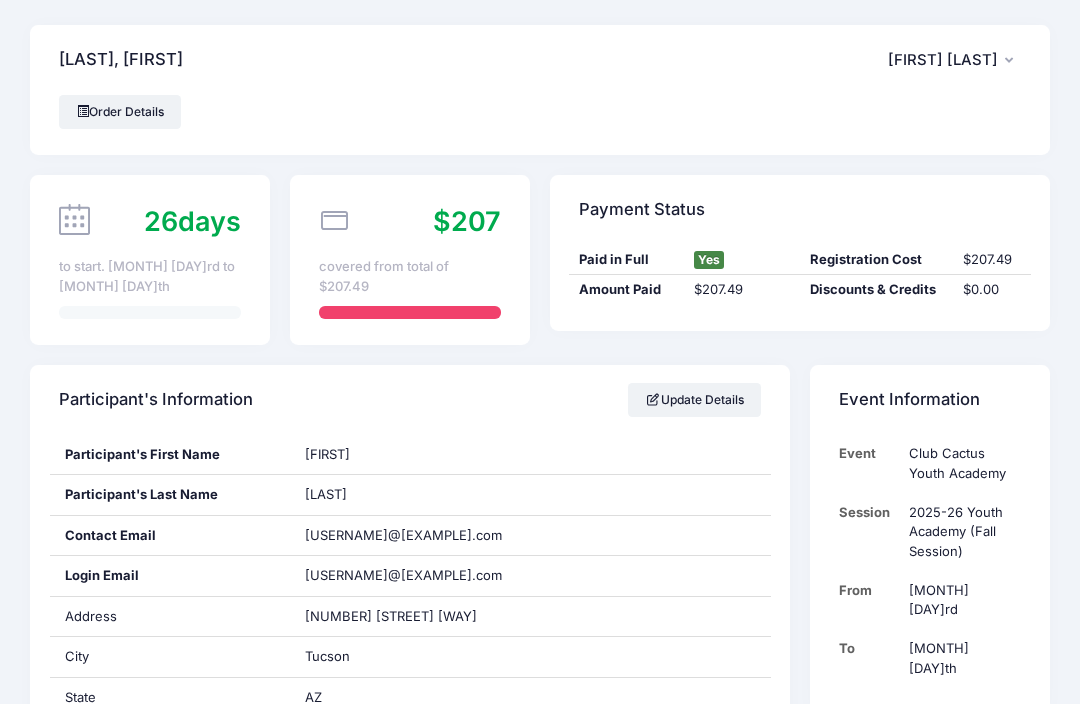 click on "Update Details" at bounding box center [694, 400] 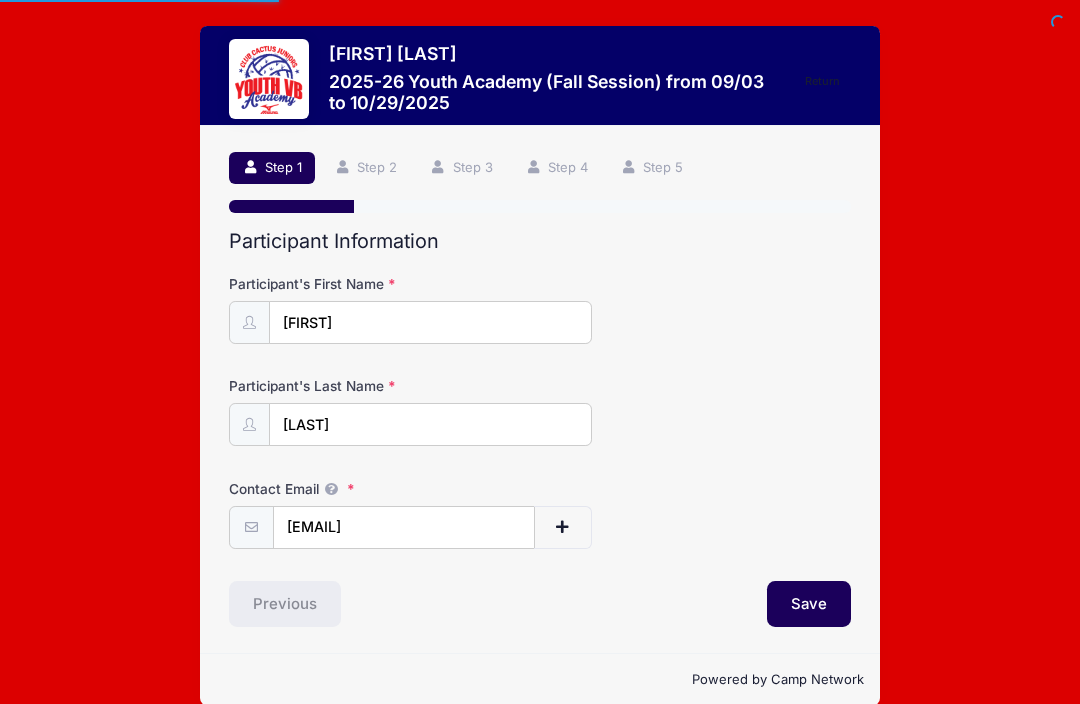 scroll, scrollTop: 0, scrollLeft: 0, axis: both 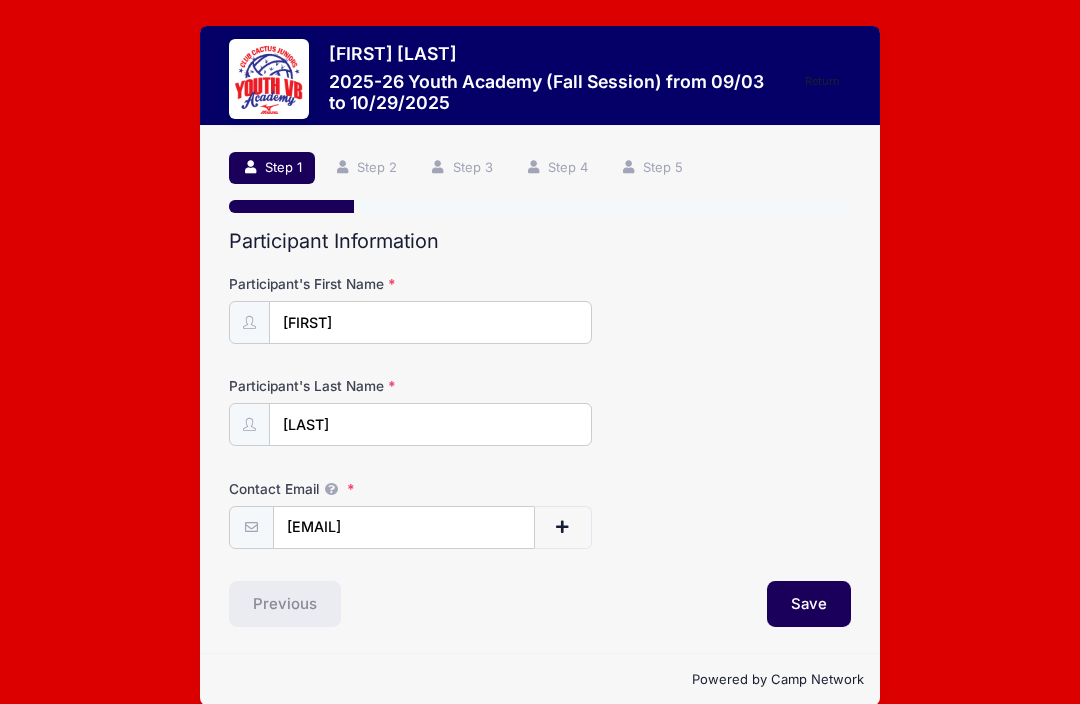 click on "[LAST]" at bounding box center (430, 424) 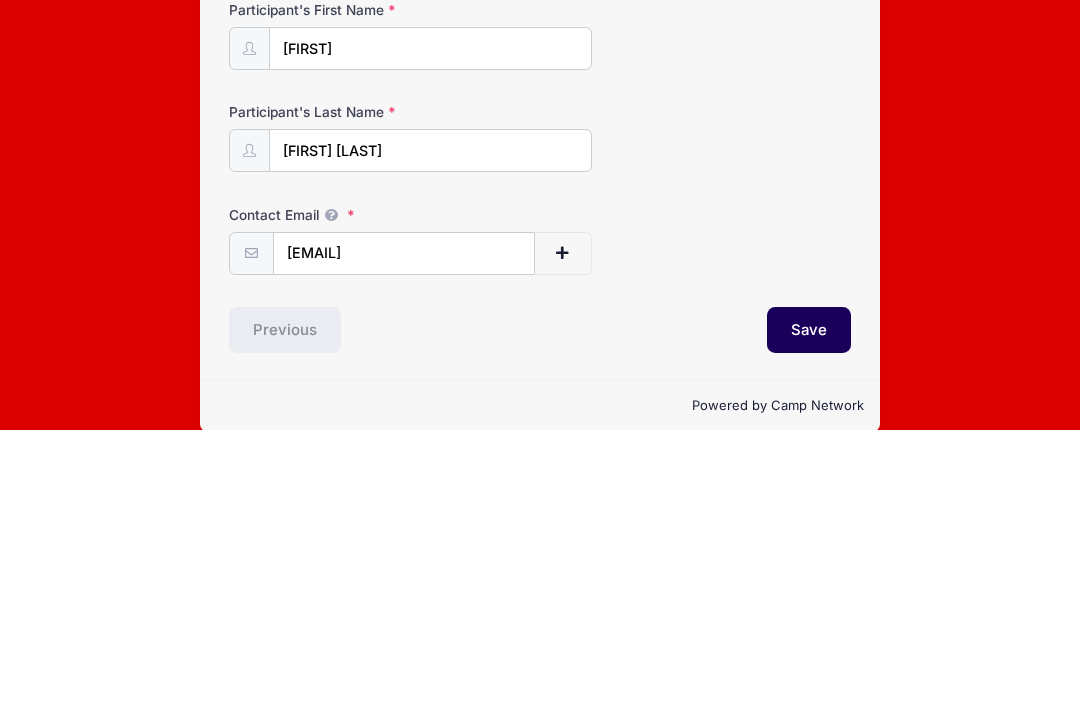 scroll, scrollTop: 41, scrollLeft: 0, axis: vertical 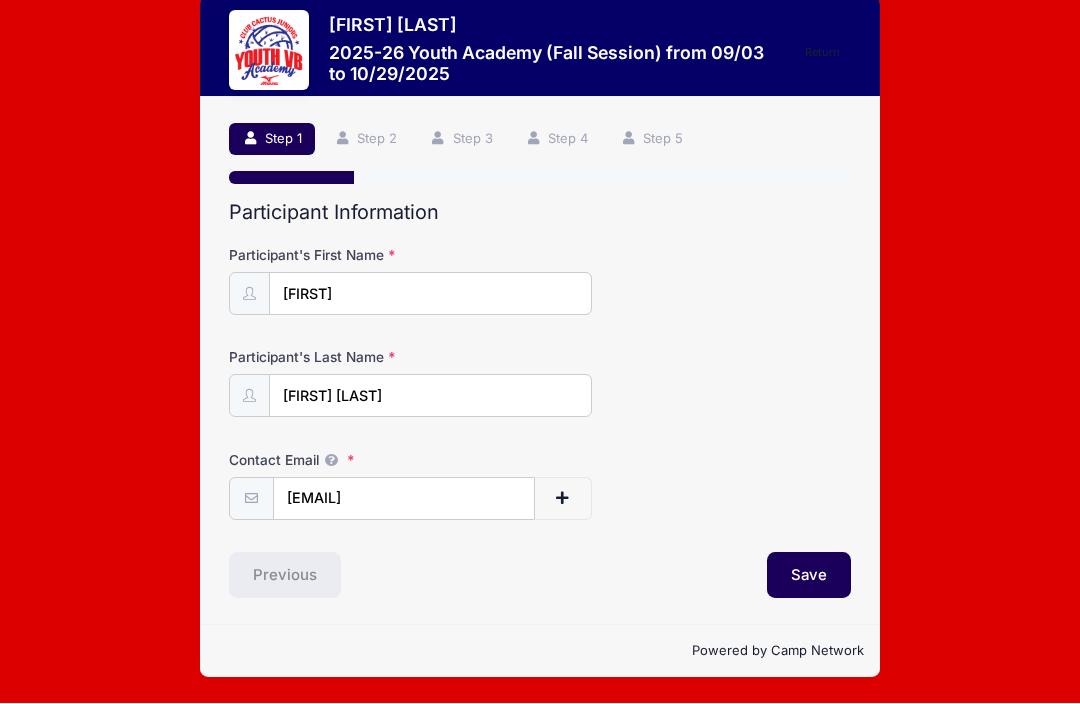 type on "[FIRST] [LAST]" 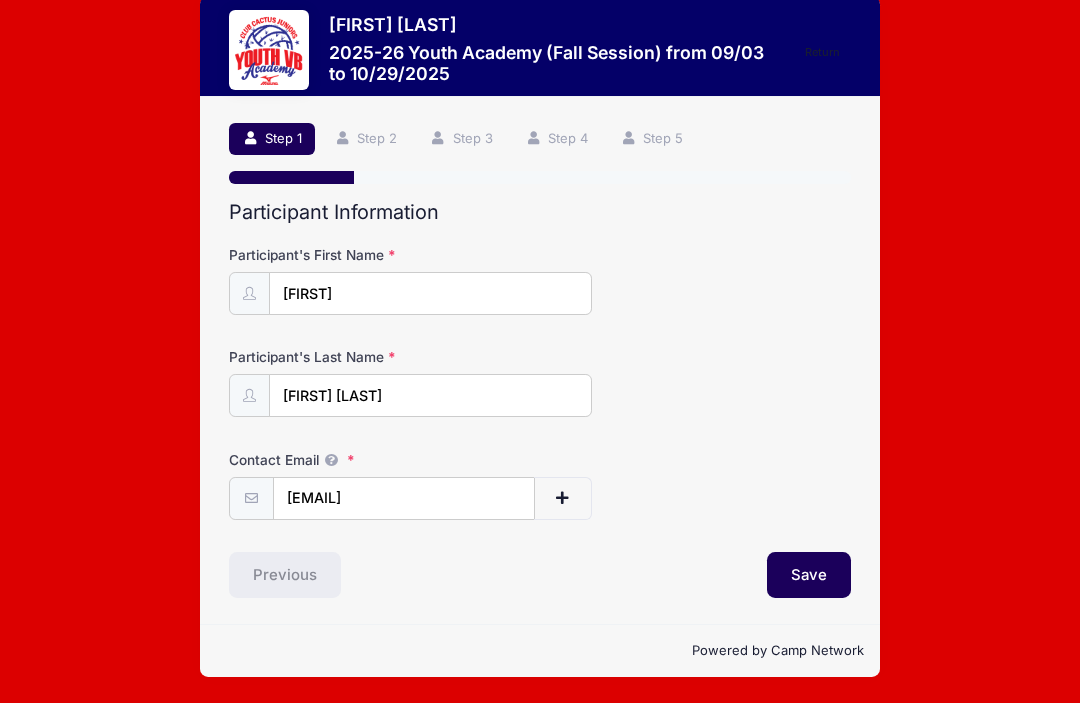 click on "Save" at bounding box center [809, 576] 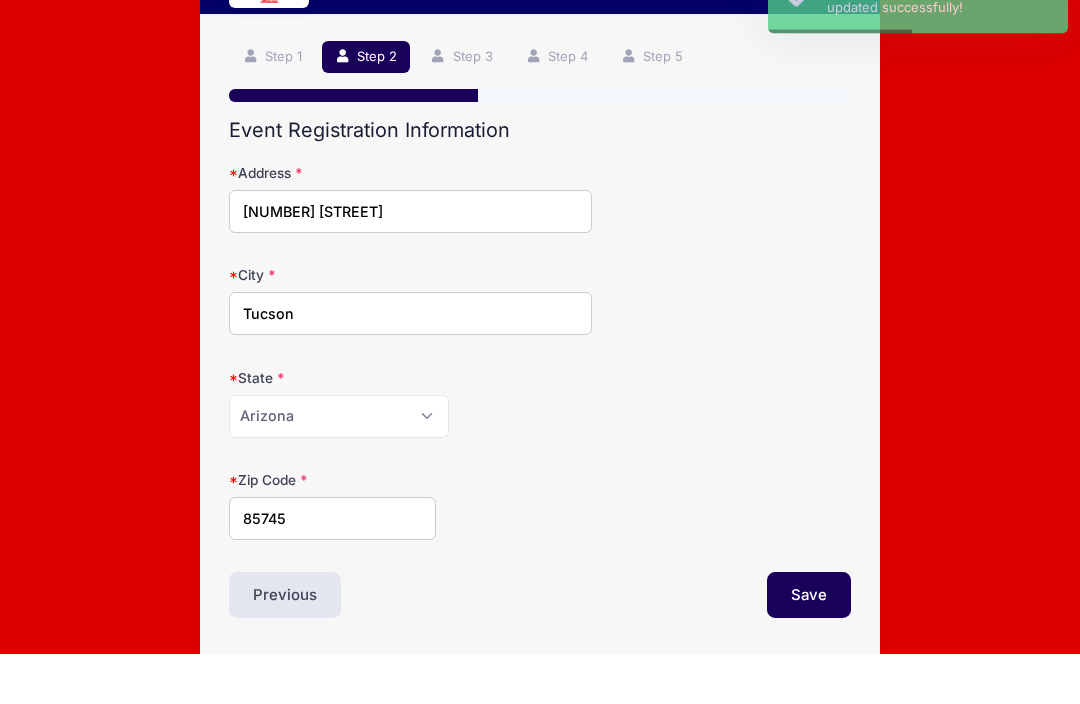 scroll, scrollTop: 60, scrollLeft: 0, axis: vertical 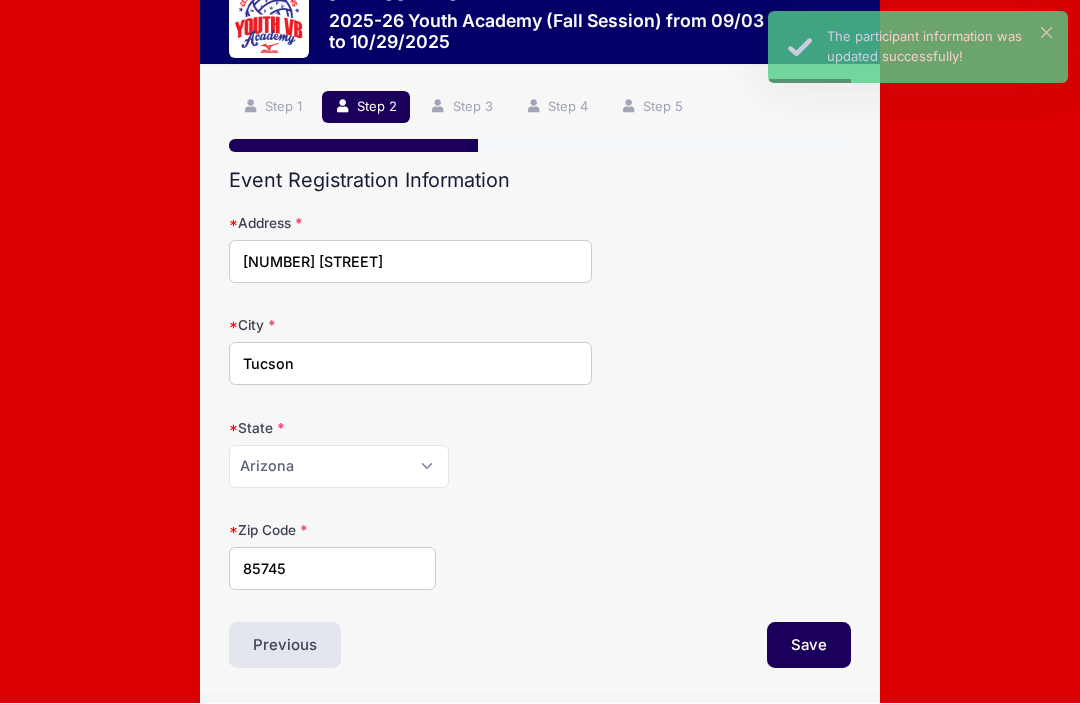 click on "Save" at bounding box center [809, 646] 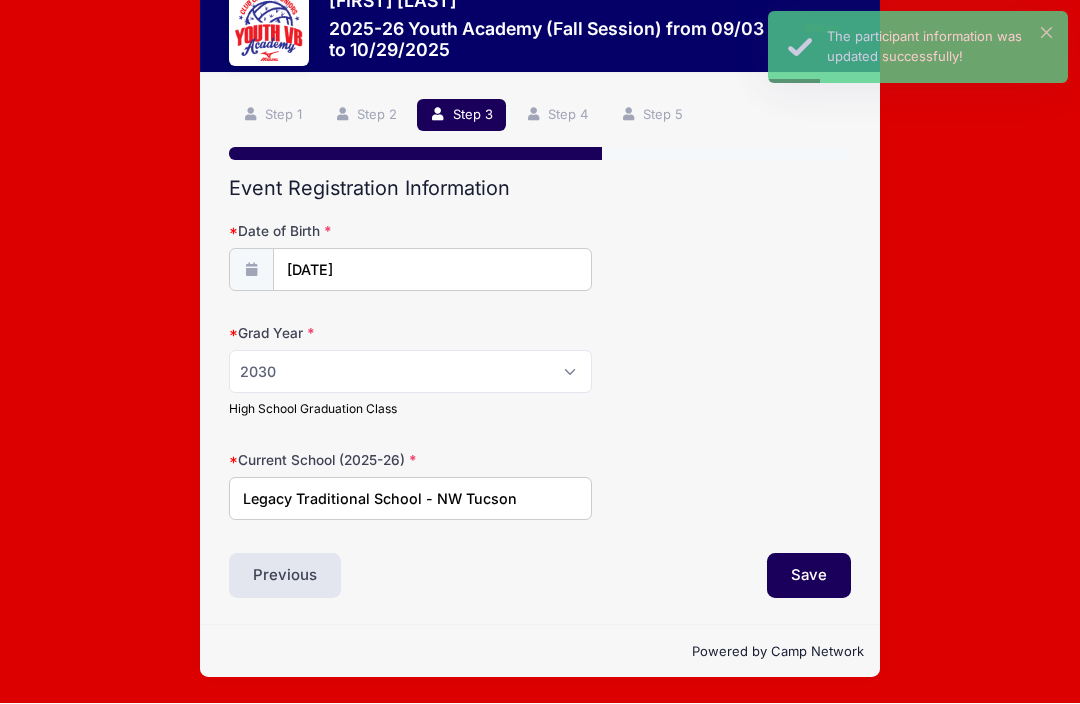 scroll, scrollTop: 0, scrollLeft: 0, axis: both 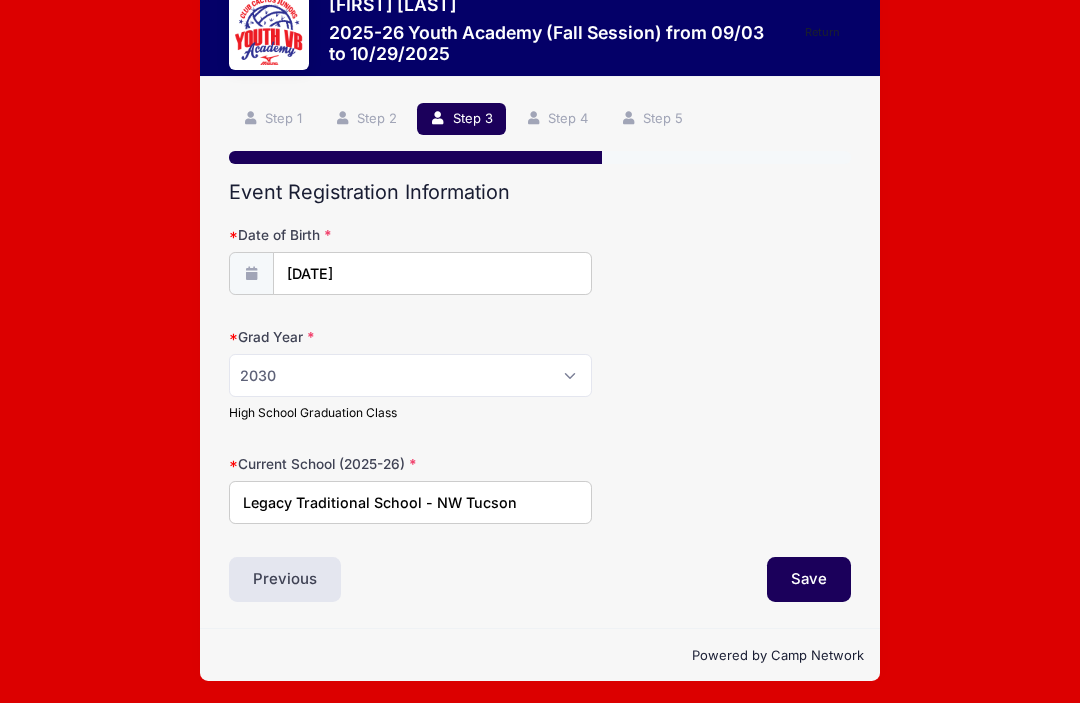 click on "Save" at bounding box center [809, 581] 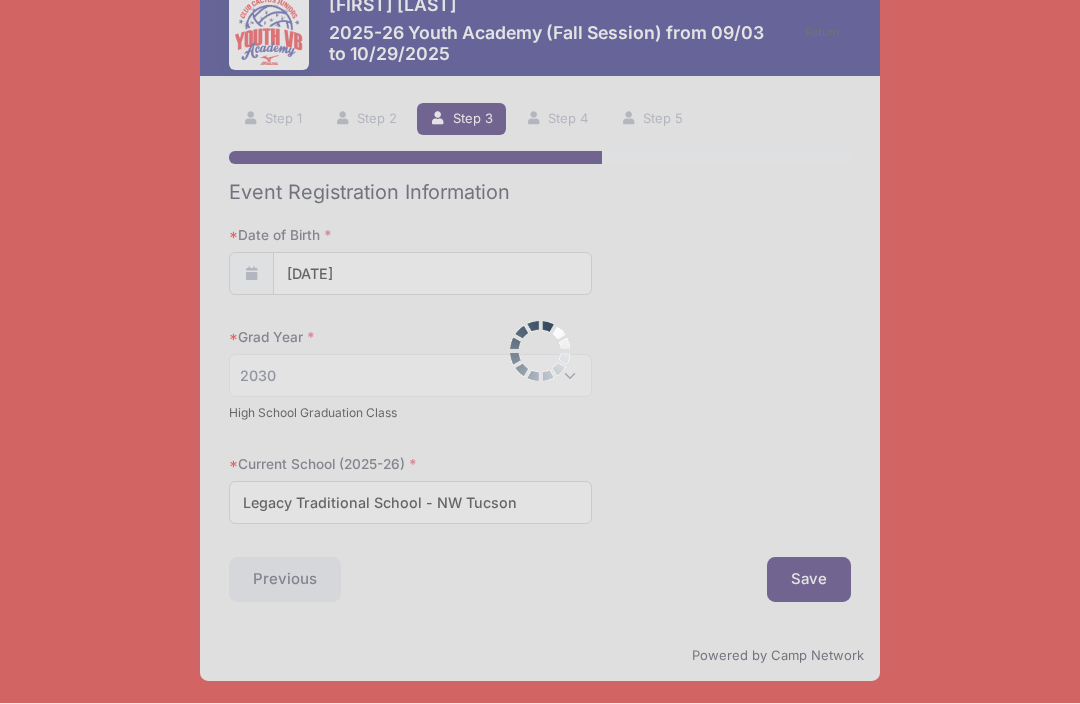 scroll, scrollTop: 0, scrollLeft: 0, axis: both 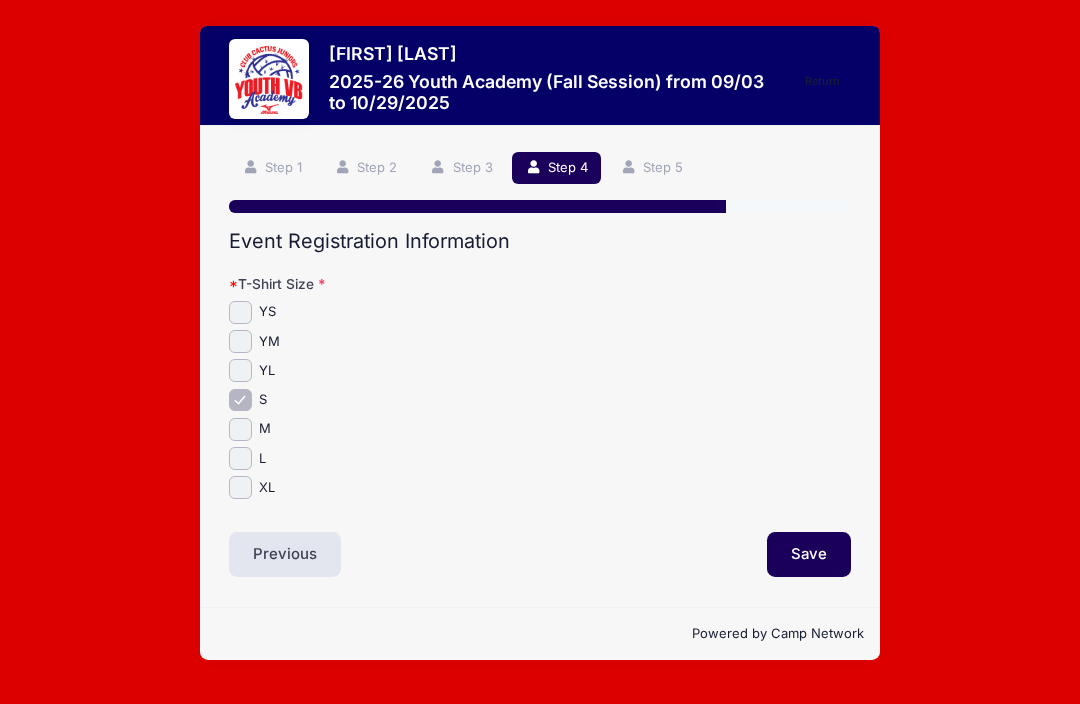 click on "Save" at bounding box center (809, 555) 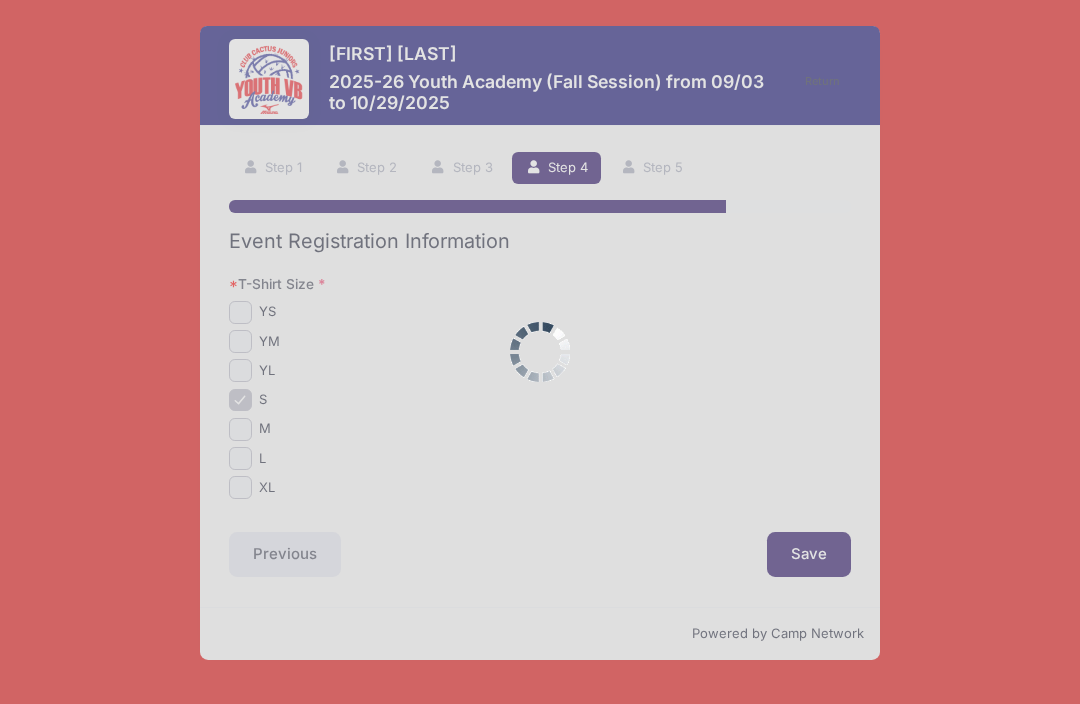 scroll, scrollTop: 0, scrollLeft: 0, axis: both 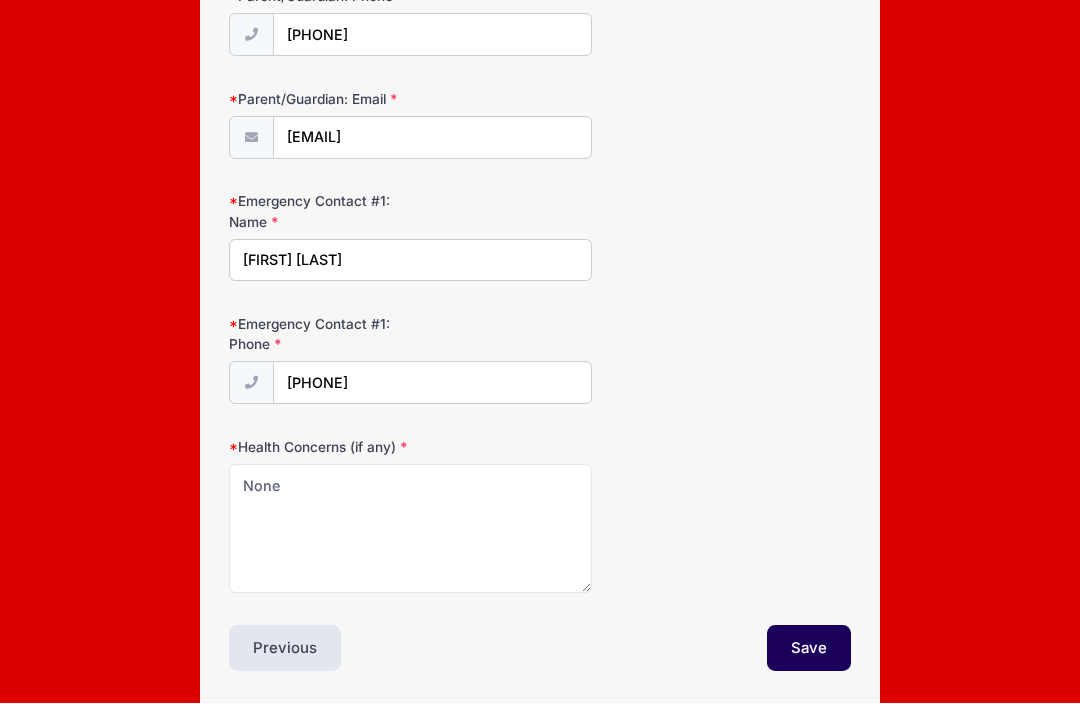 click on "Save" at bounding box center (809, 649) 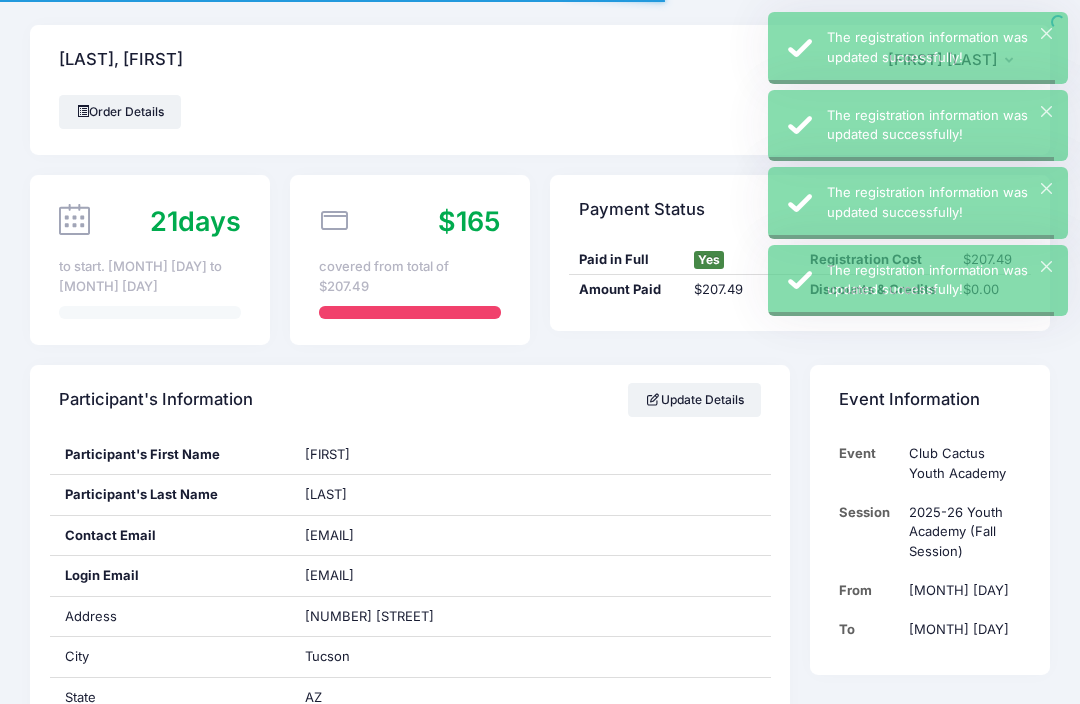 scroll, scrollTop: 0, scrollLeft: 0, axis: both 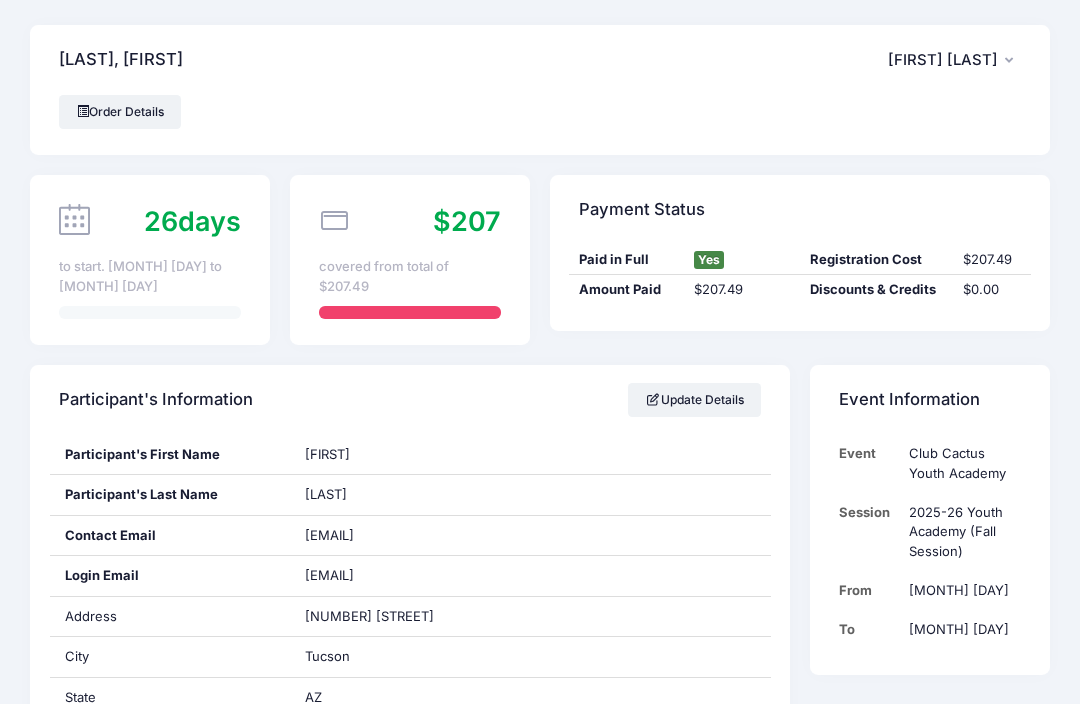 click on "Order Details" at bounding box center (120, 112) 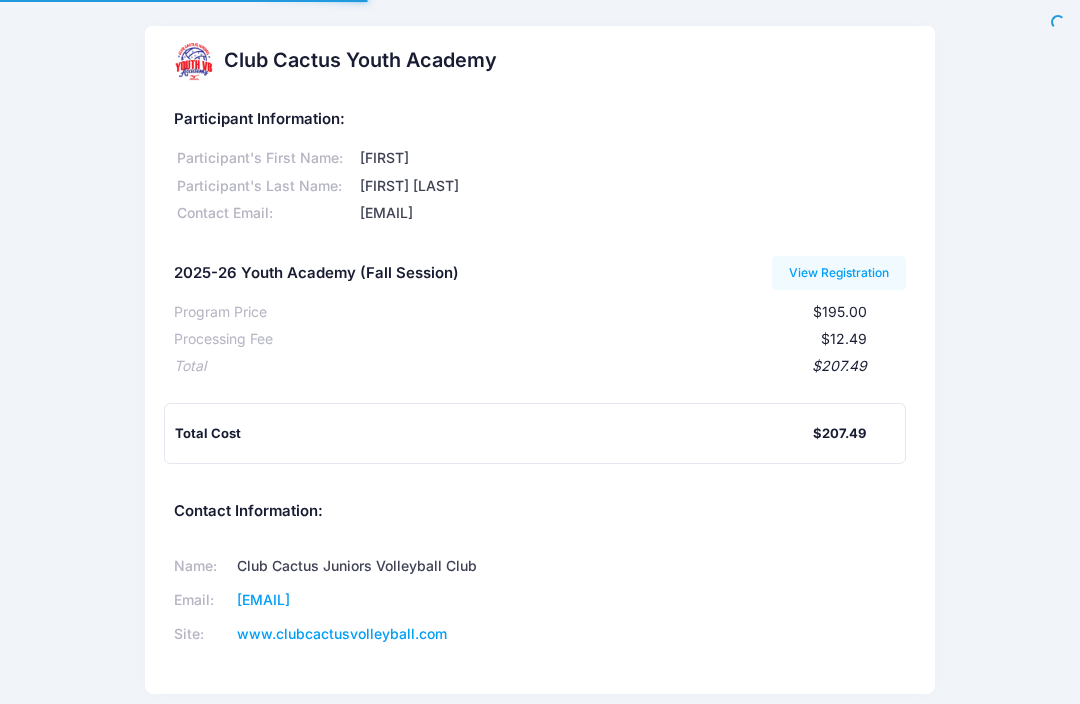 scroll, scrollTop: 0, scrollLeft: 0, axis: both 